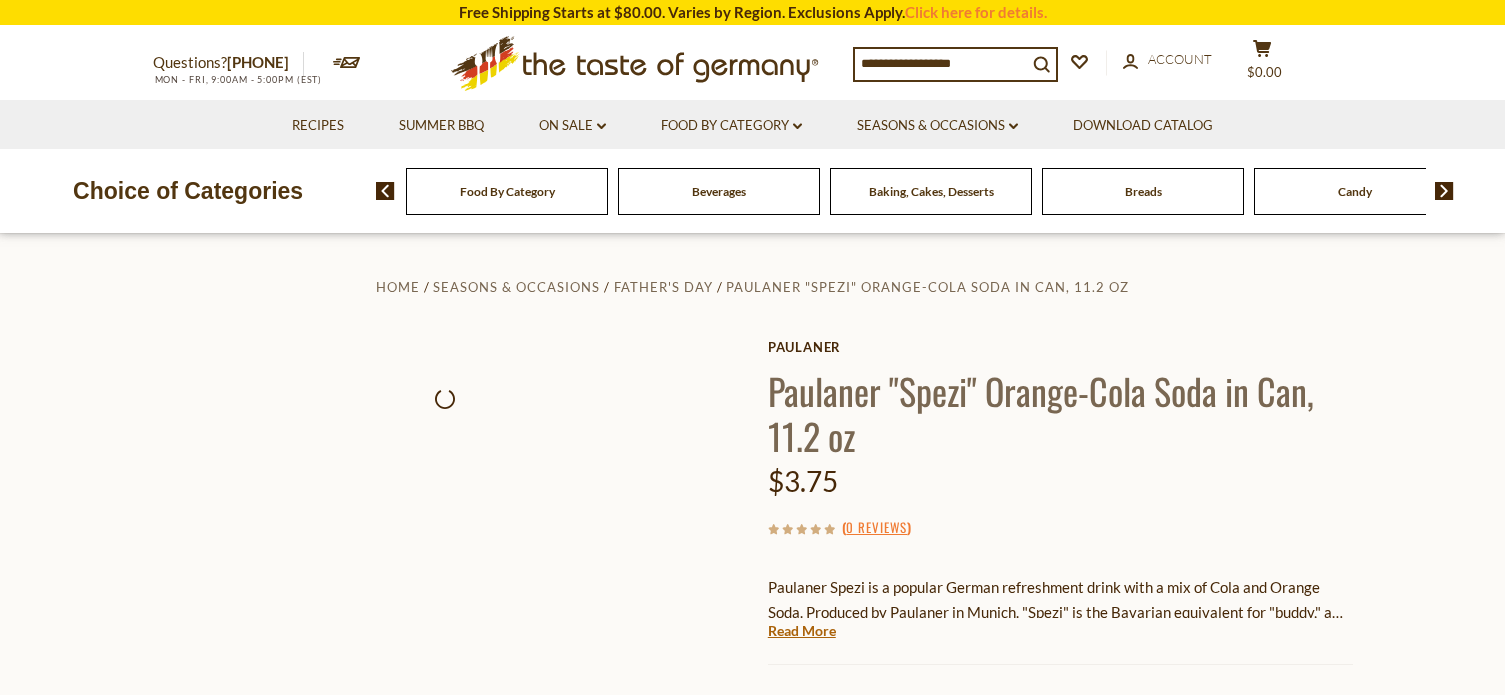 scroll, scrollTop: 152, scrollLeft: 0, axis: vertical 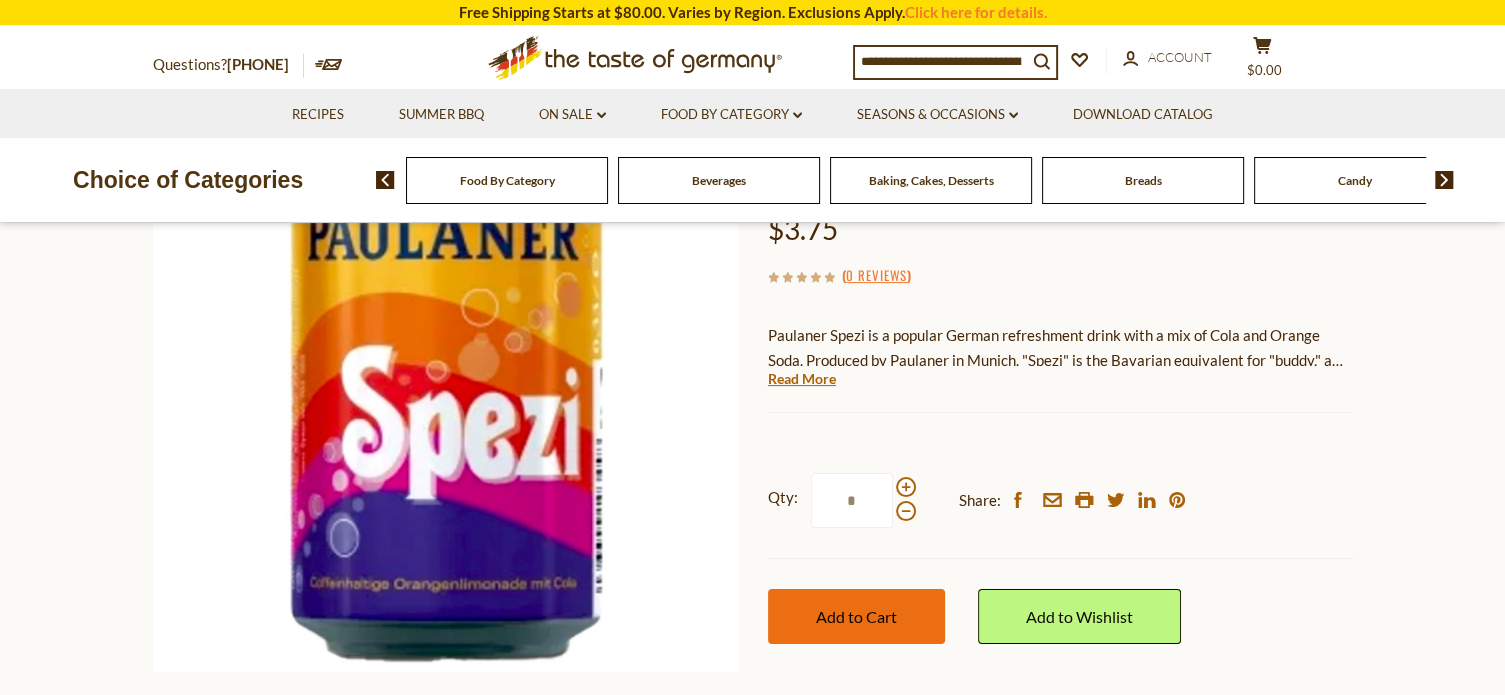 click on "Add to Cart" at bounding box center (856, 616) 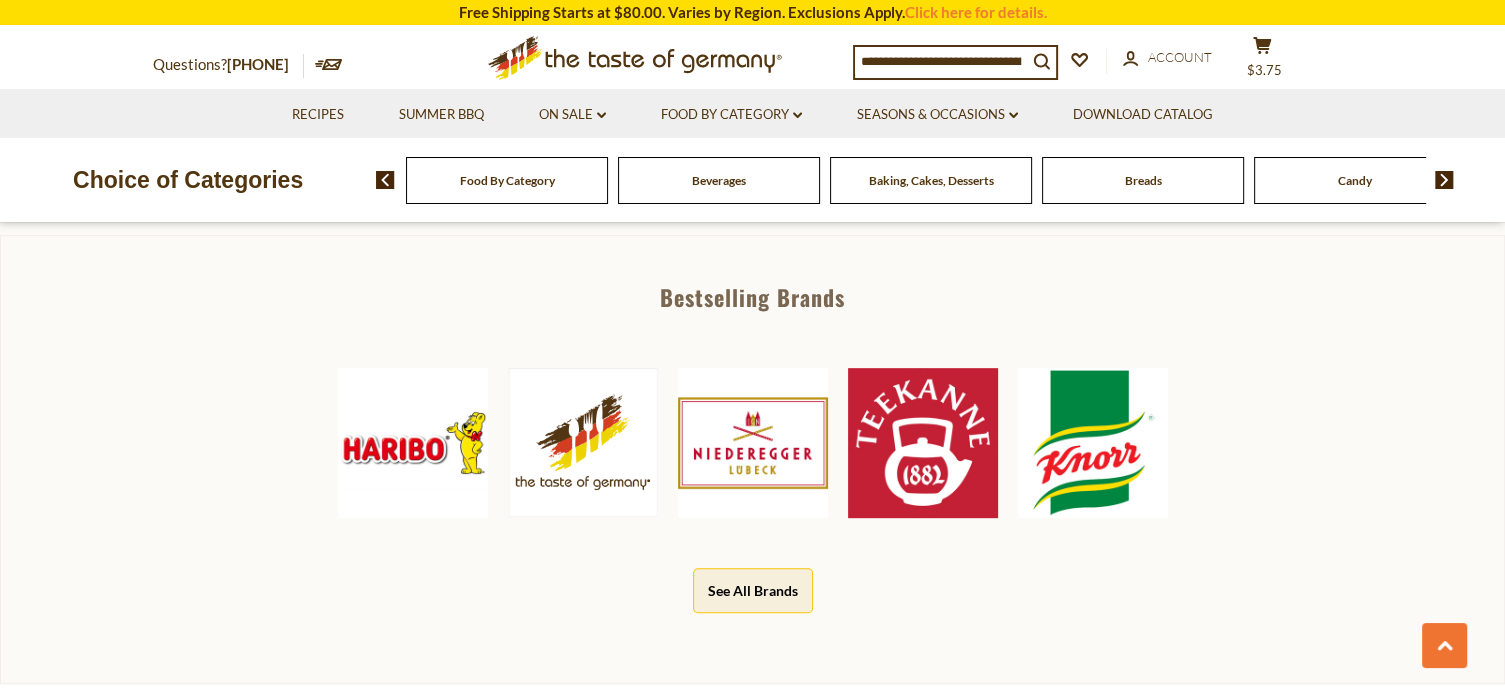 scroll, scrollTop: 900, scrollLeft: 0, axis: vertical 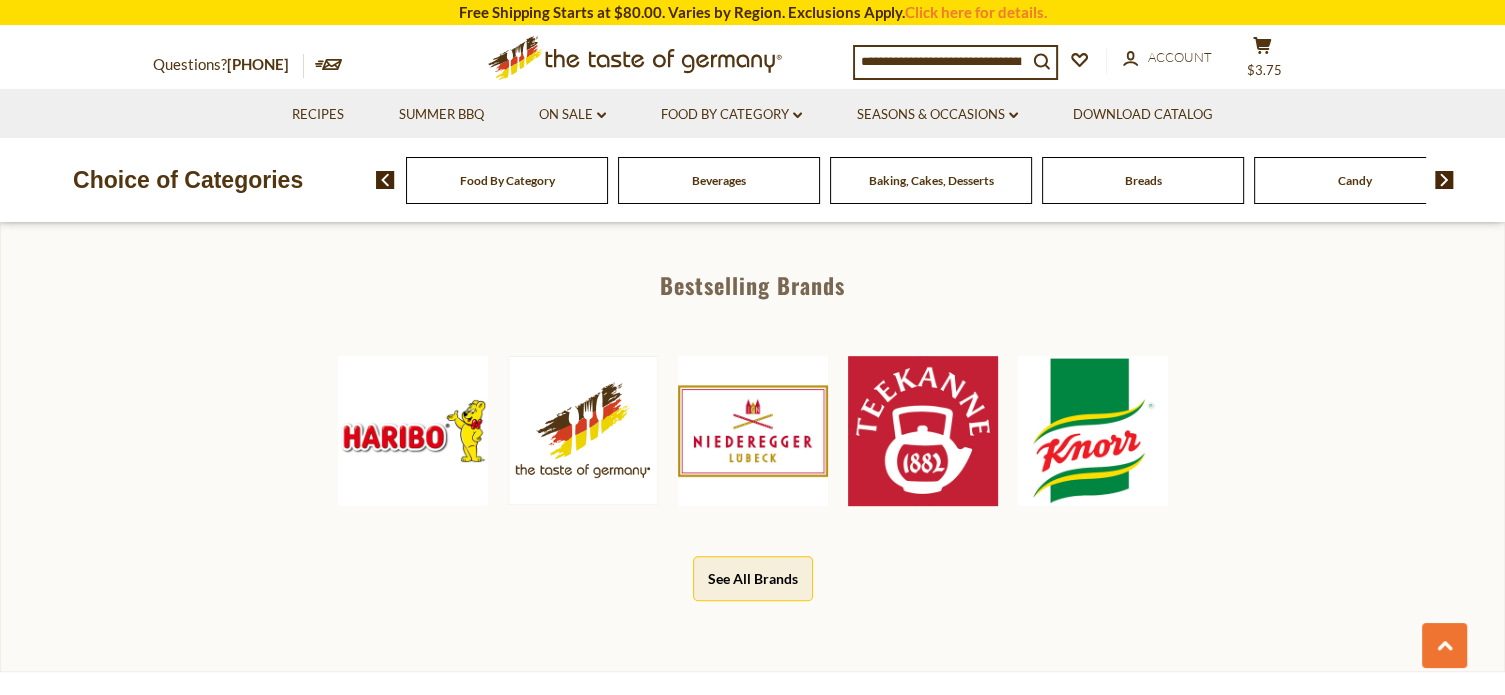 click on "See All Brands" at bounding box center (753, 578) 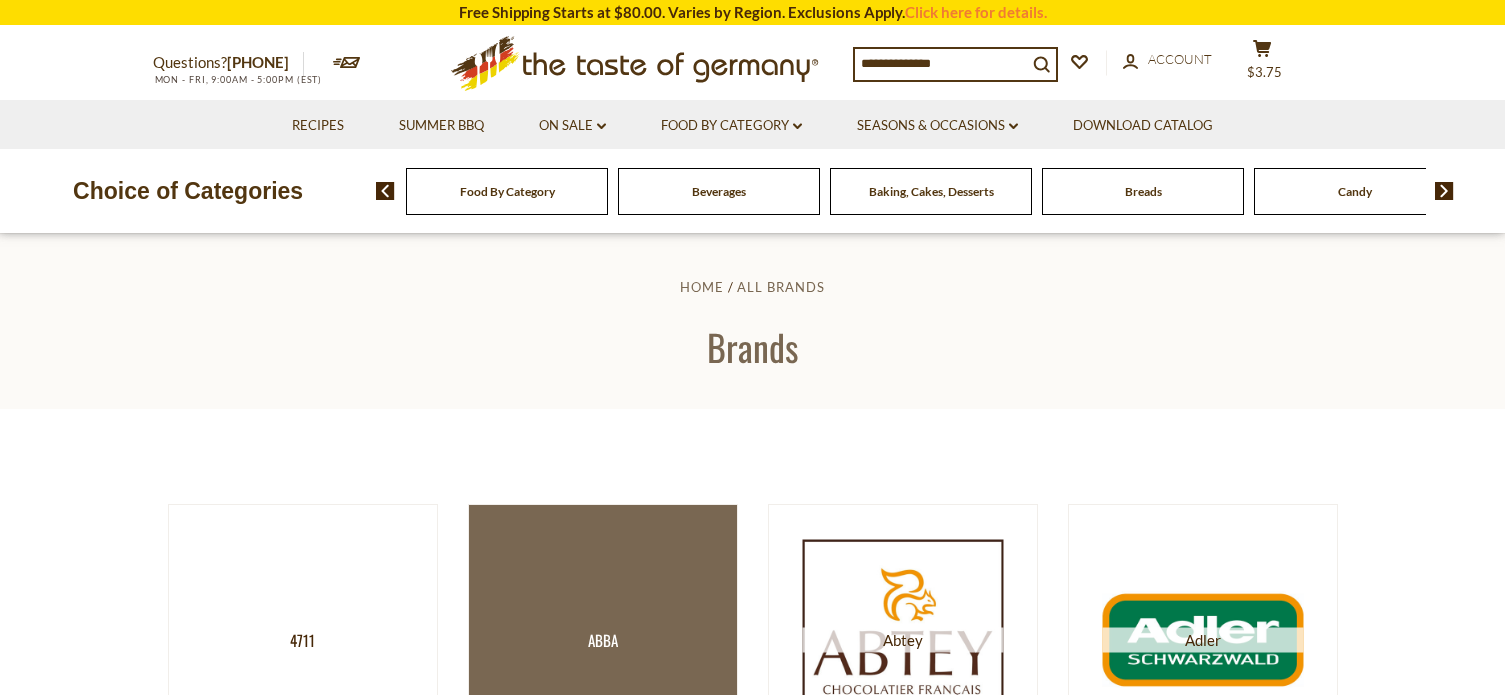 scroll, scrollTop: 0, scrollLeft: 0, axis: both 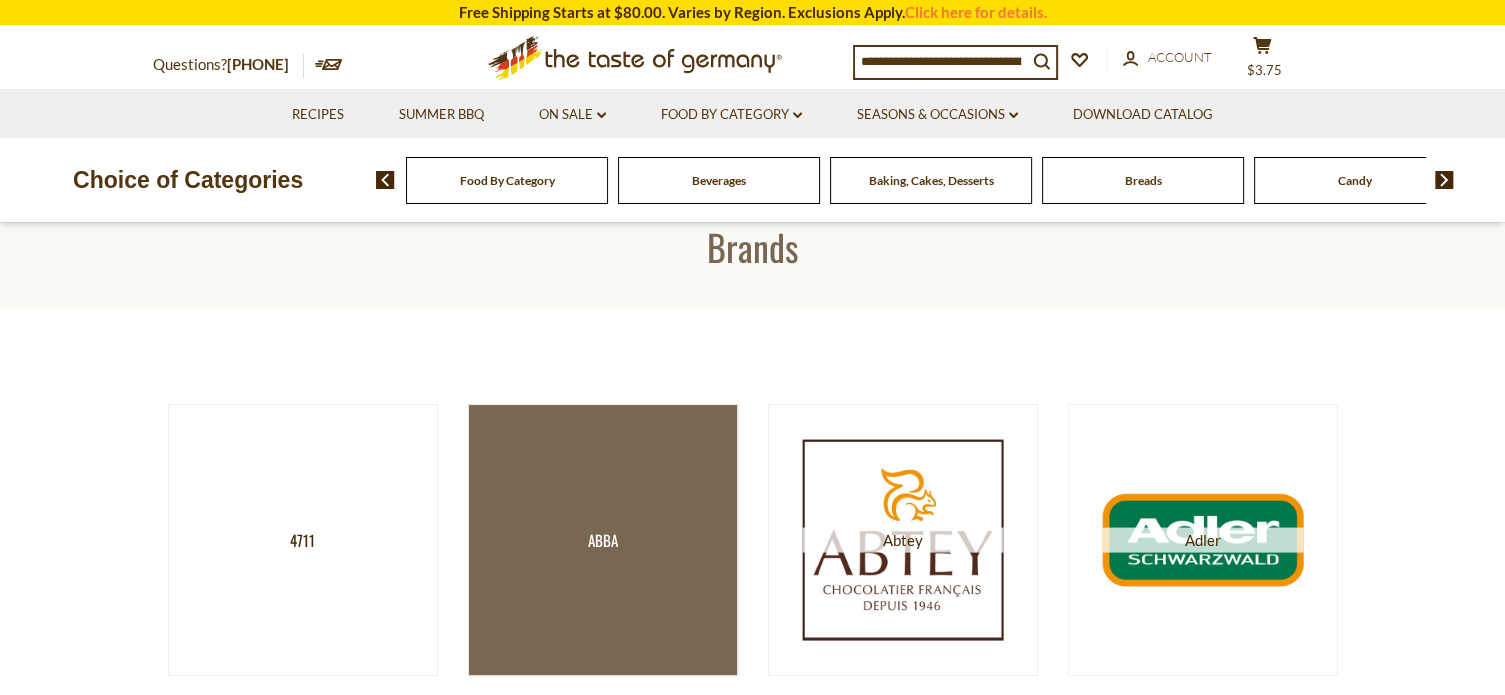 click on "Abba" at bounding box center [603, 540] 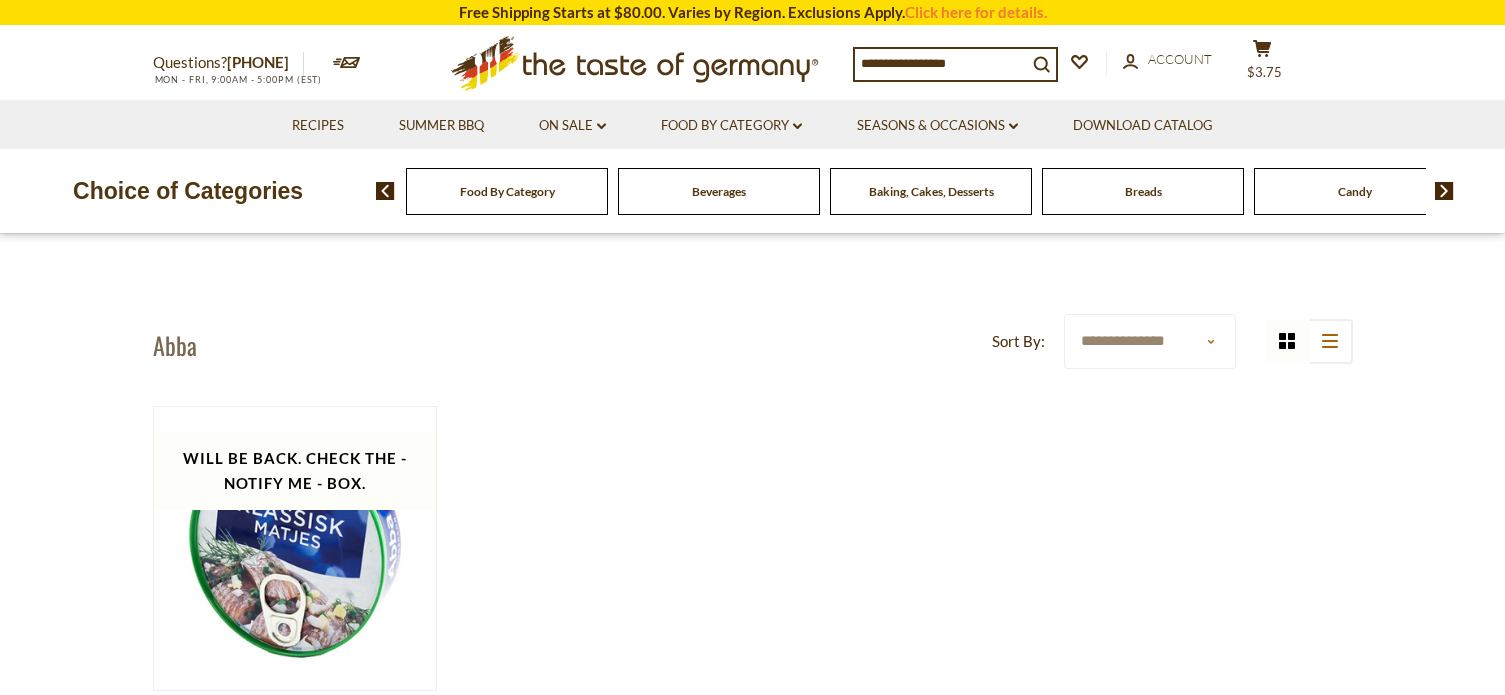 scroll, scrollTop: 0, scrollLeft: 0, axis: both 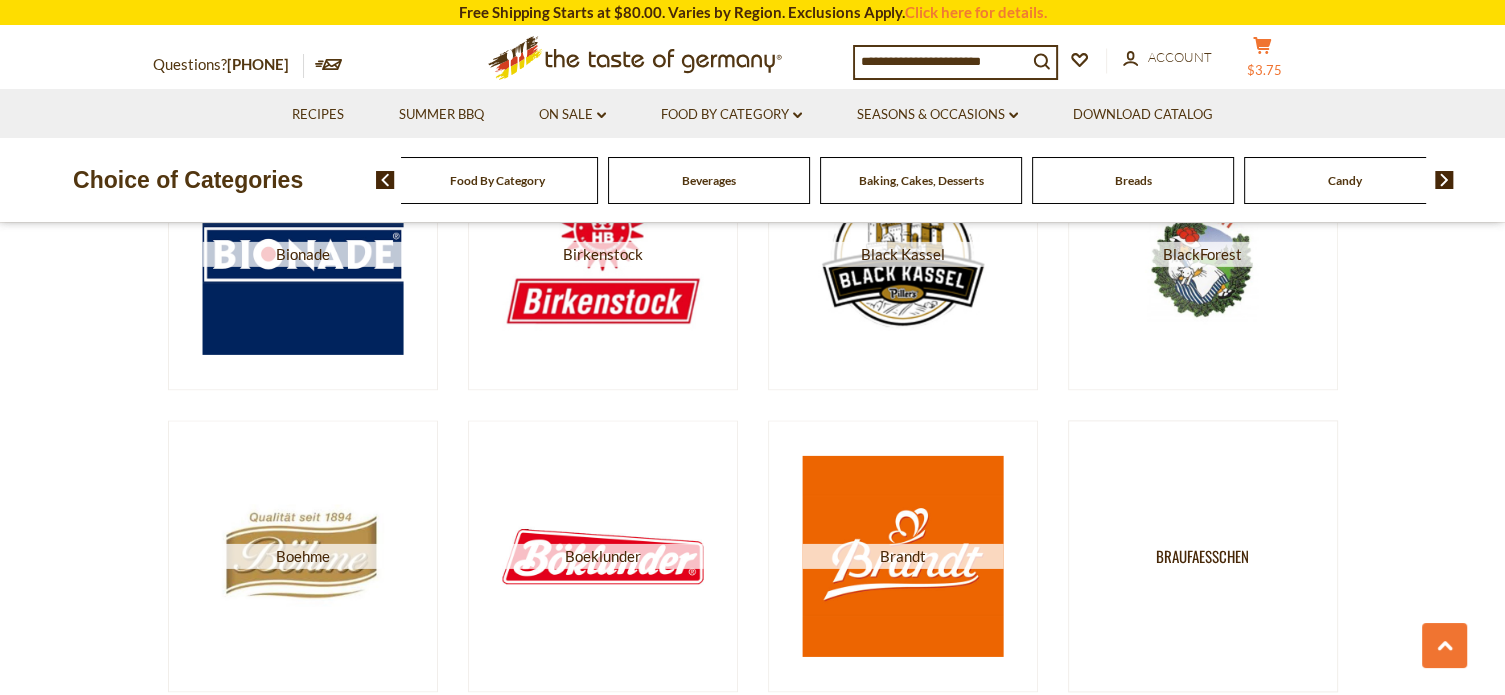 click on "$3.75" at bounding box center [1264, 70] 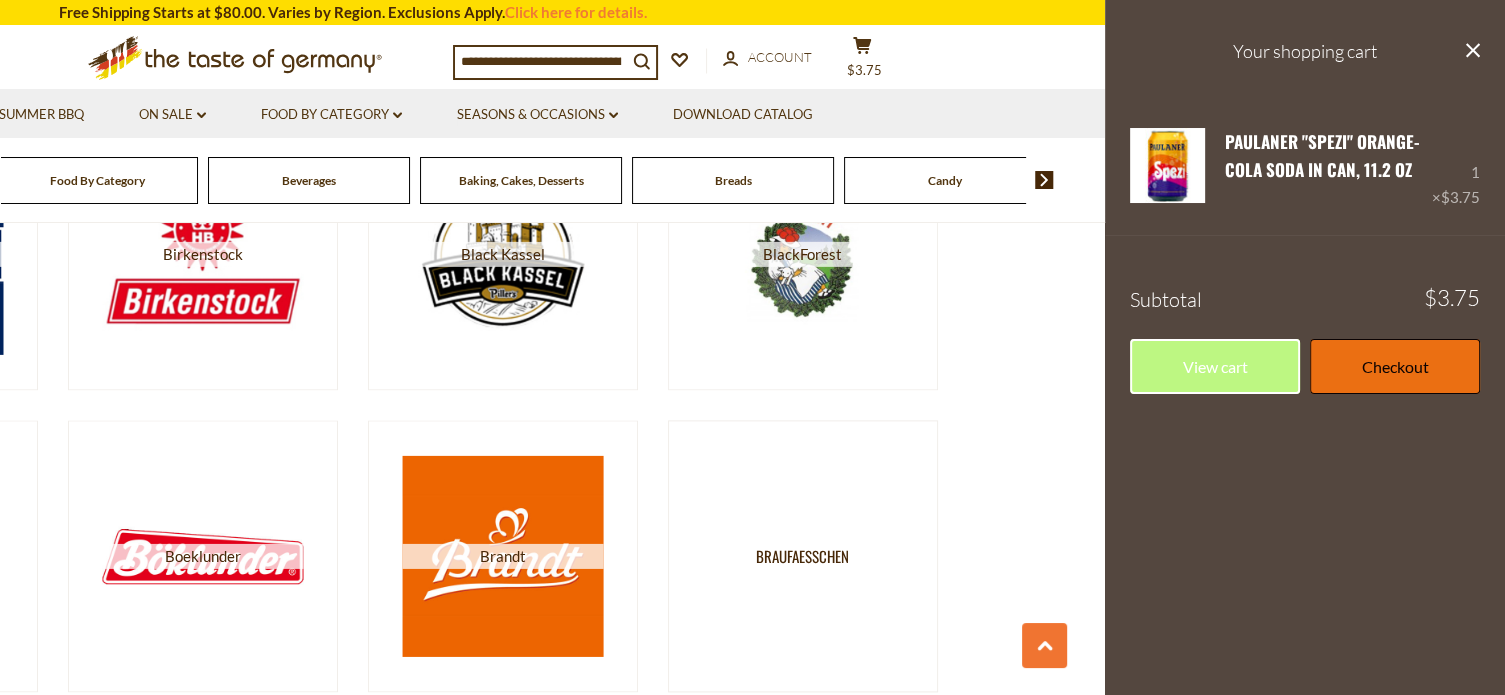 click on "Checkout" at bounding box center [1395, 366] 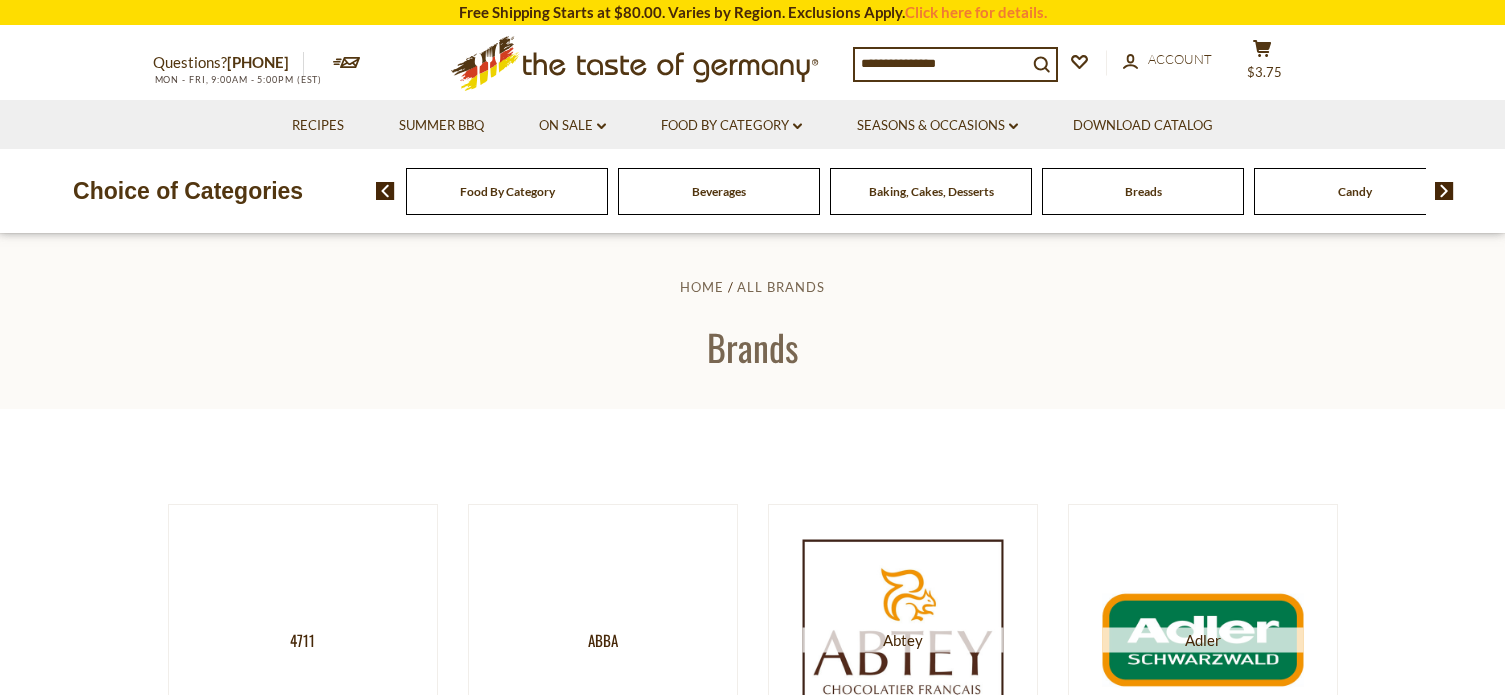 scroll, scrollTop: 2524, scrollLeft: 0, axis: vertical 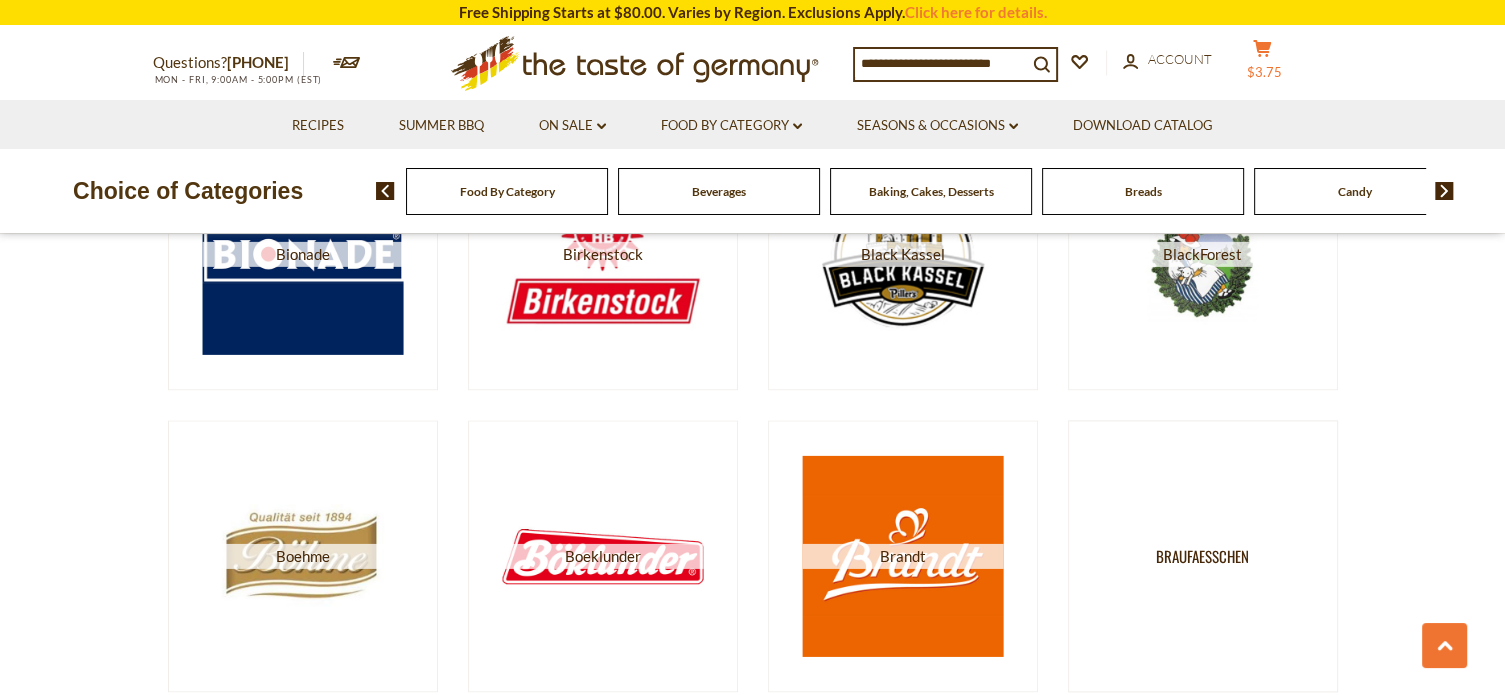 click on "$3.75" at bounding box center (1264, 72) 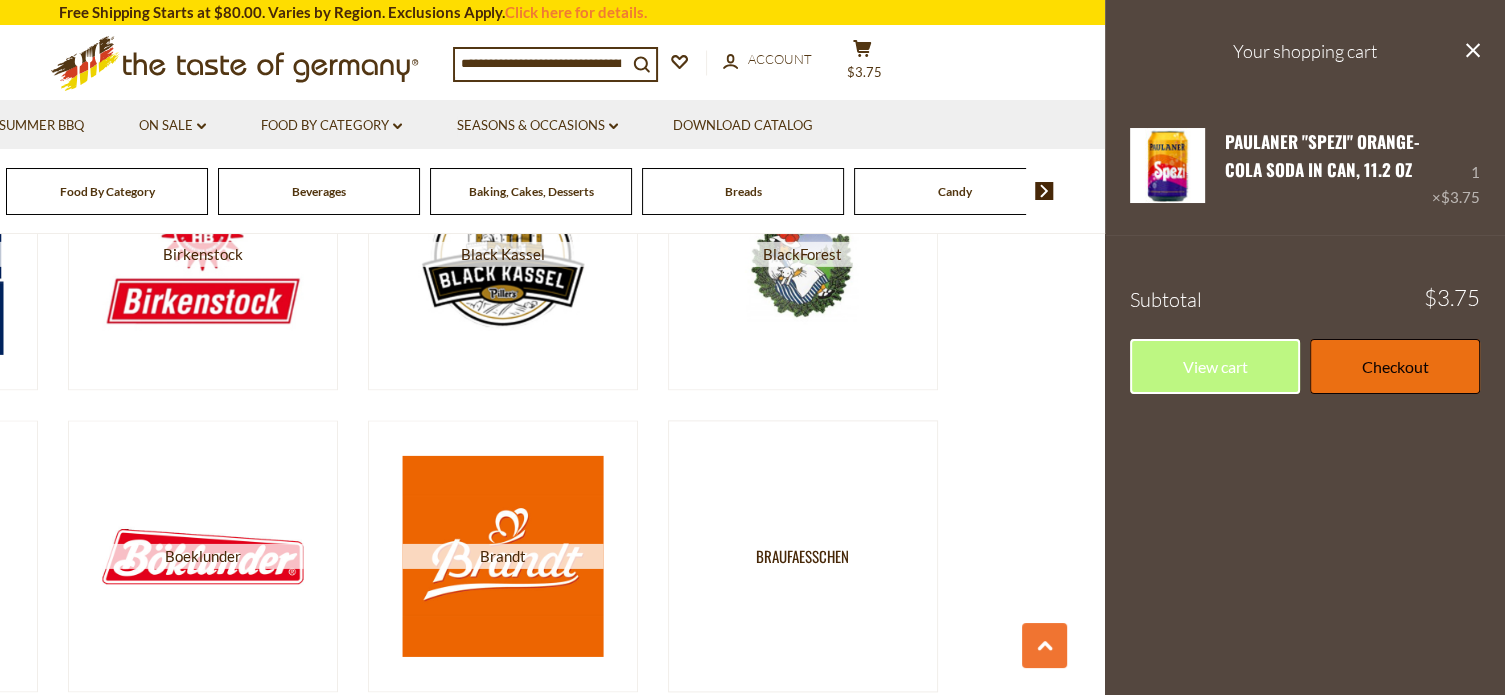click on "Checkout" at bounding box center [1395, 366] 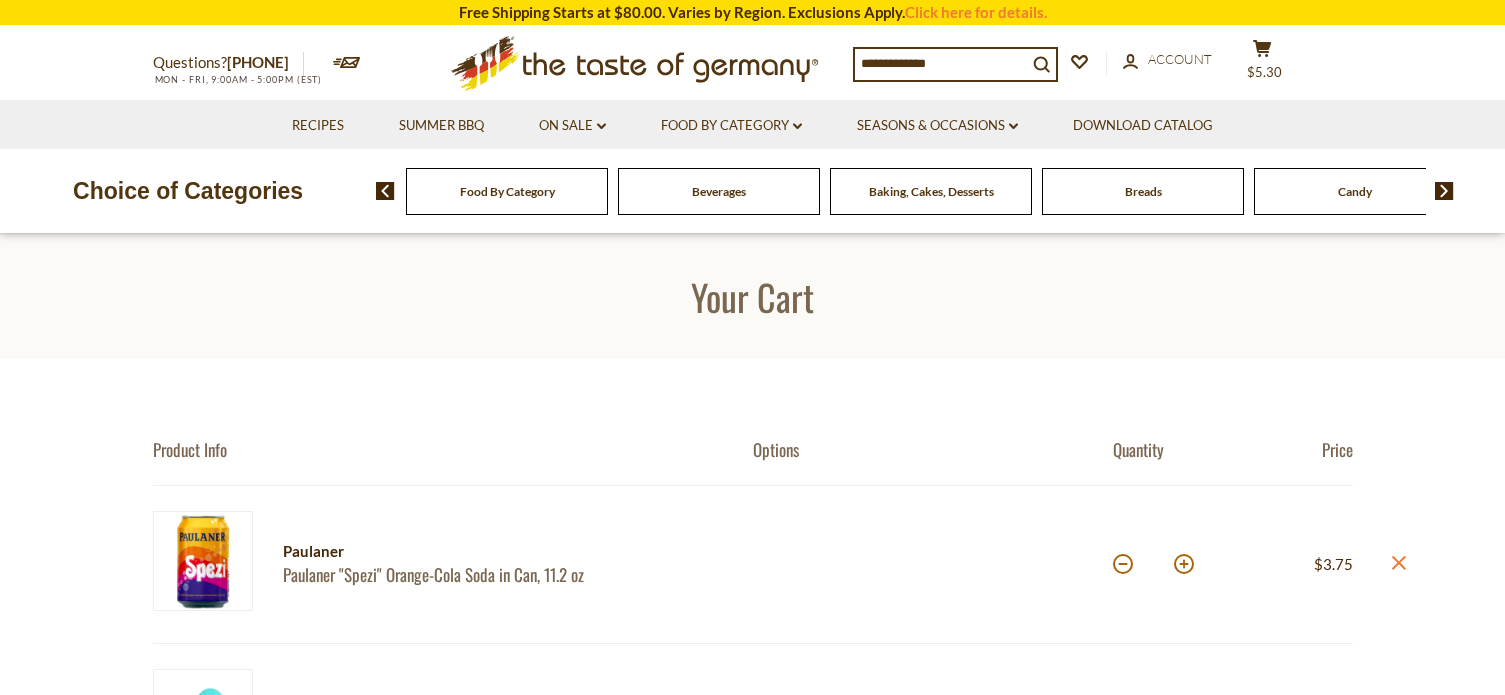 scroll, scrollTop: 0, scrollLeft: 0, axis: both 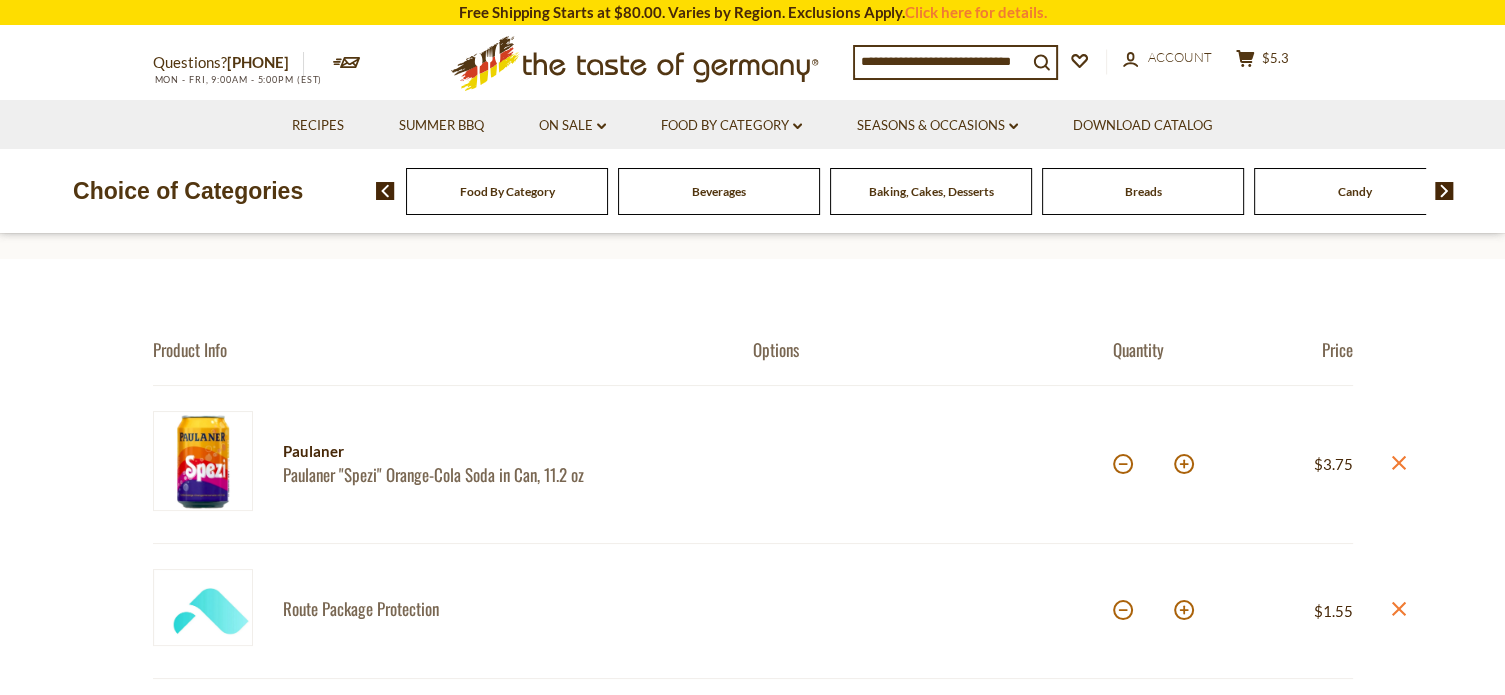 click at bounding box center (1184, 464) 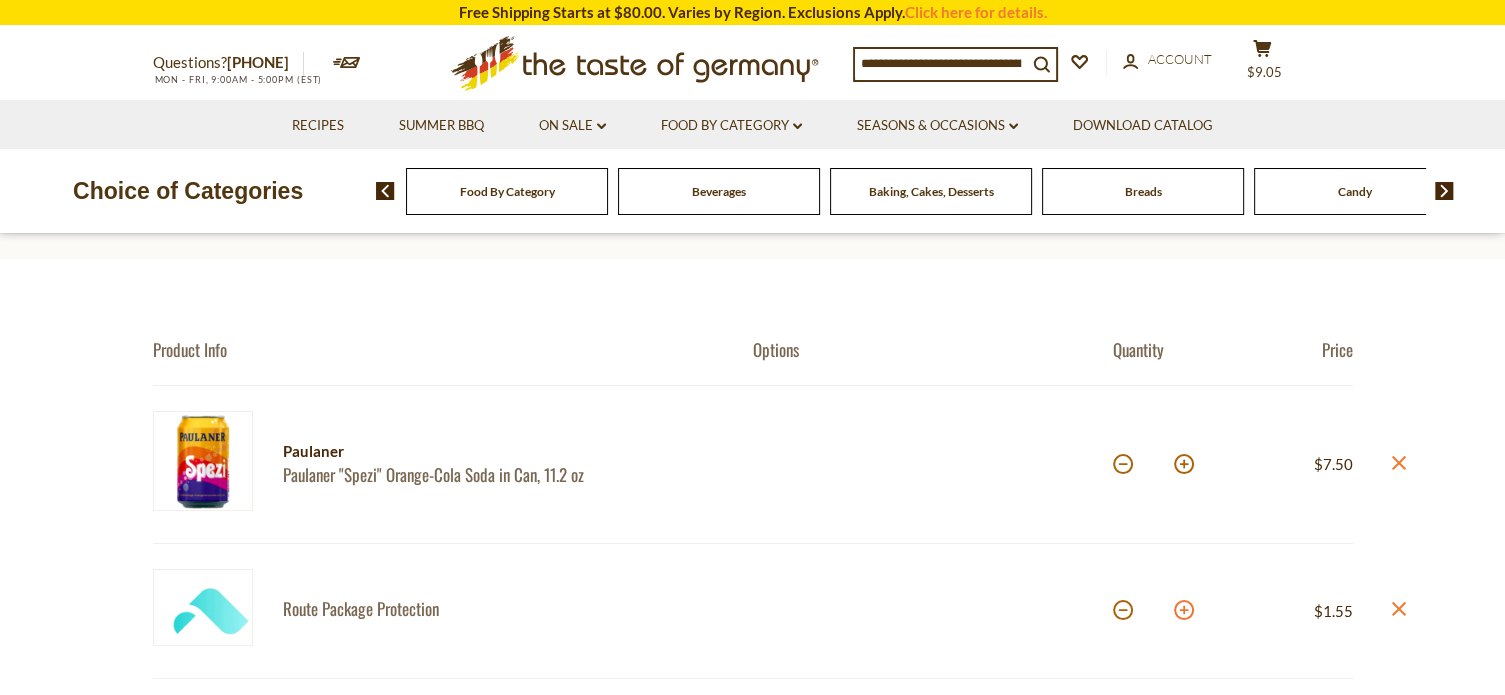 click at bounding box center [1184, 610] 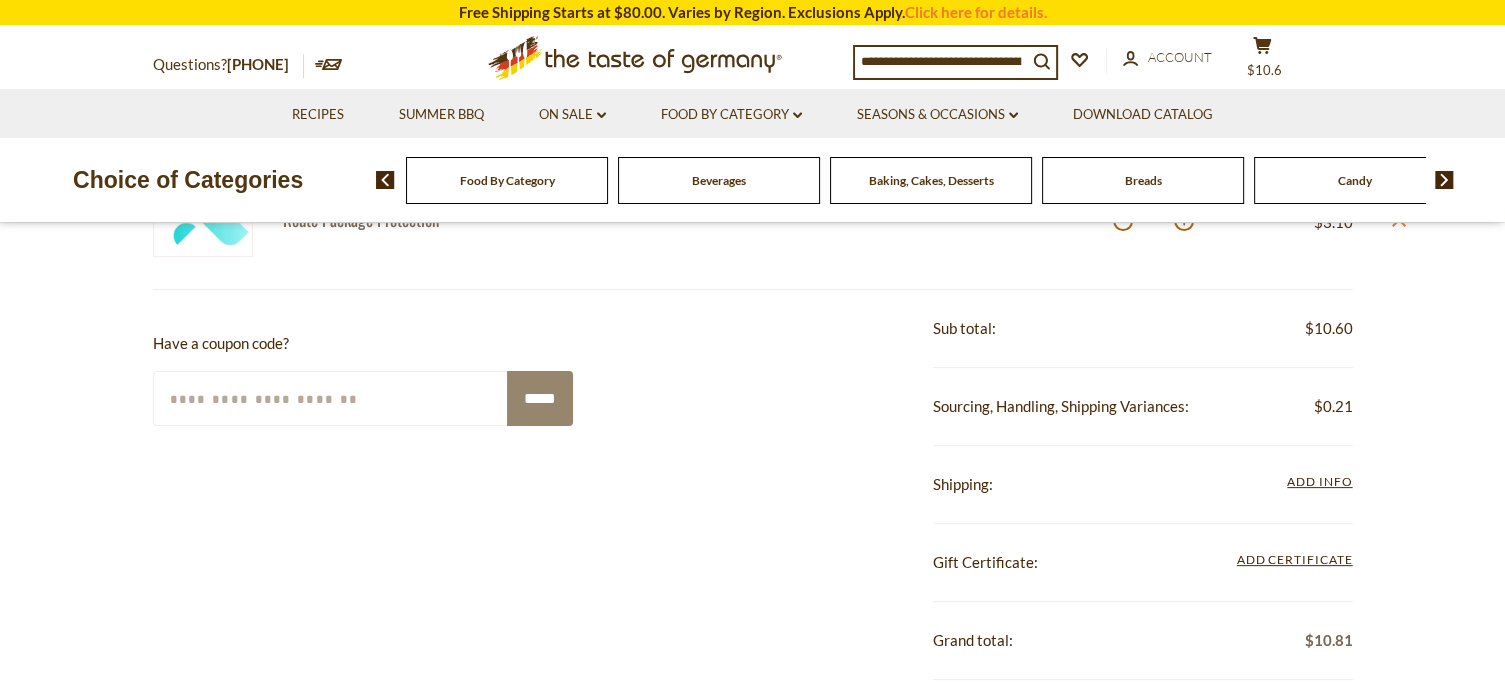 scroll, scrollTop: 500, scrollLeft: 0, axis: vertical 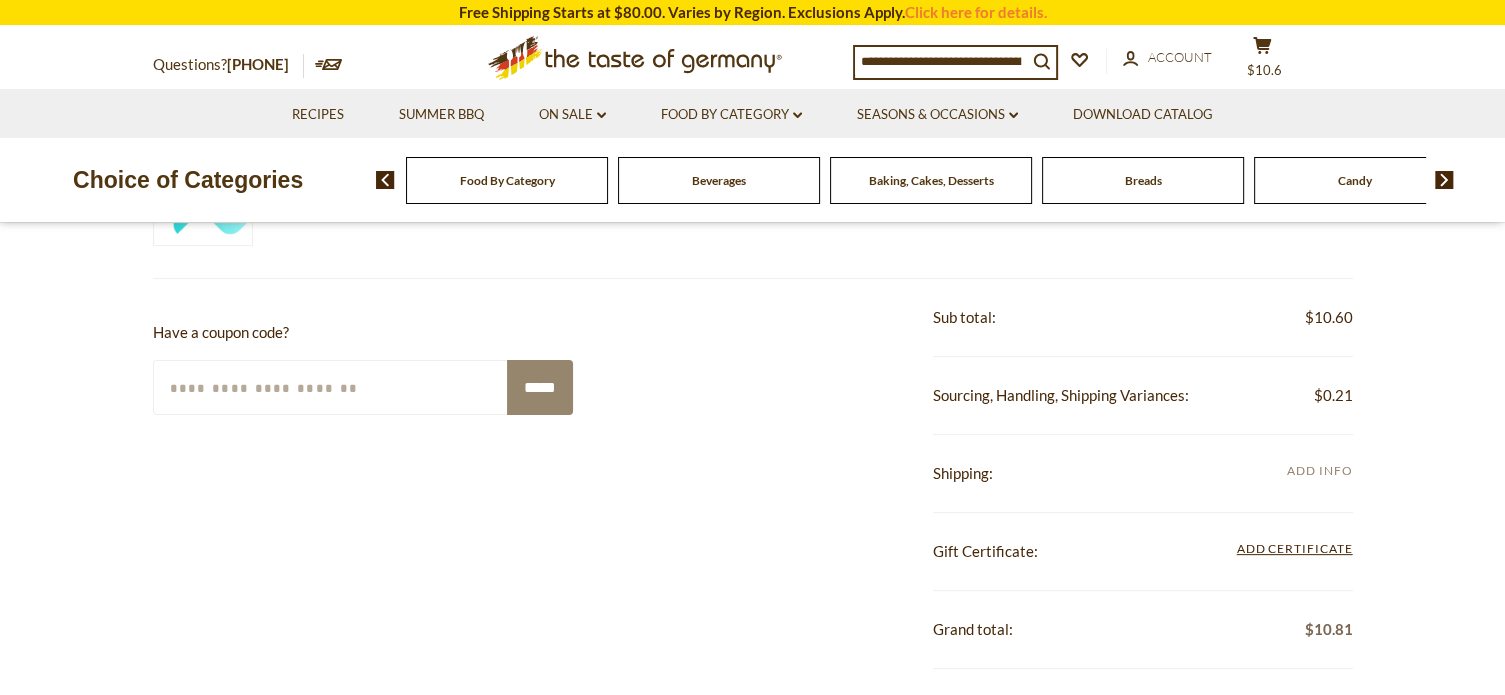 click on "Add Info" at bounding box center [1319, 470] 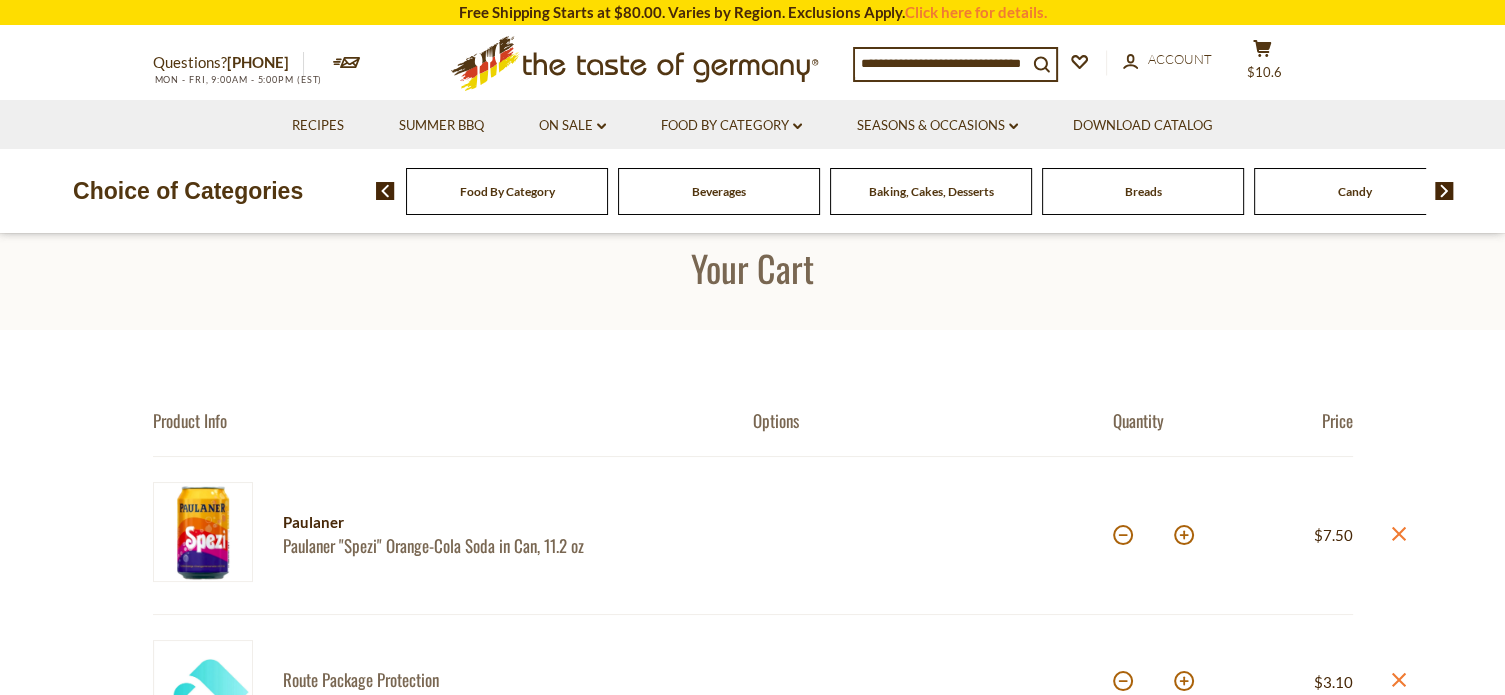 scroll, scrollTop: 0, scrollLeft: 0, axis: both 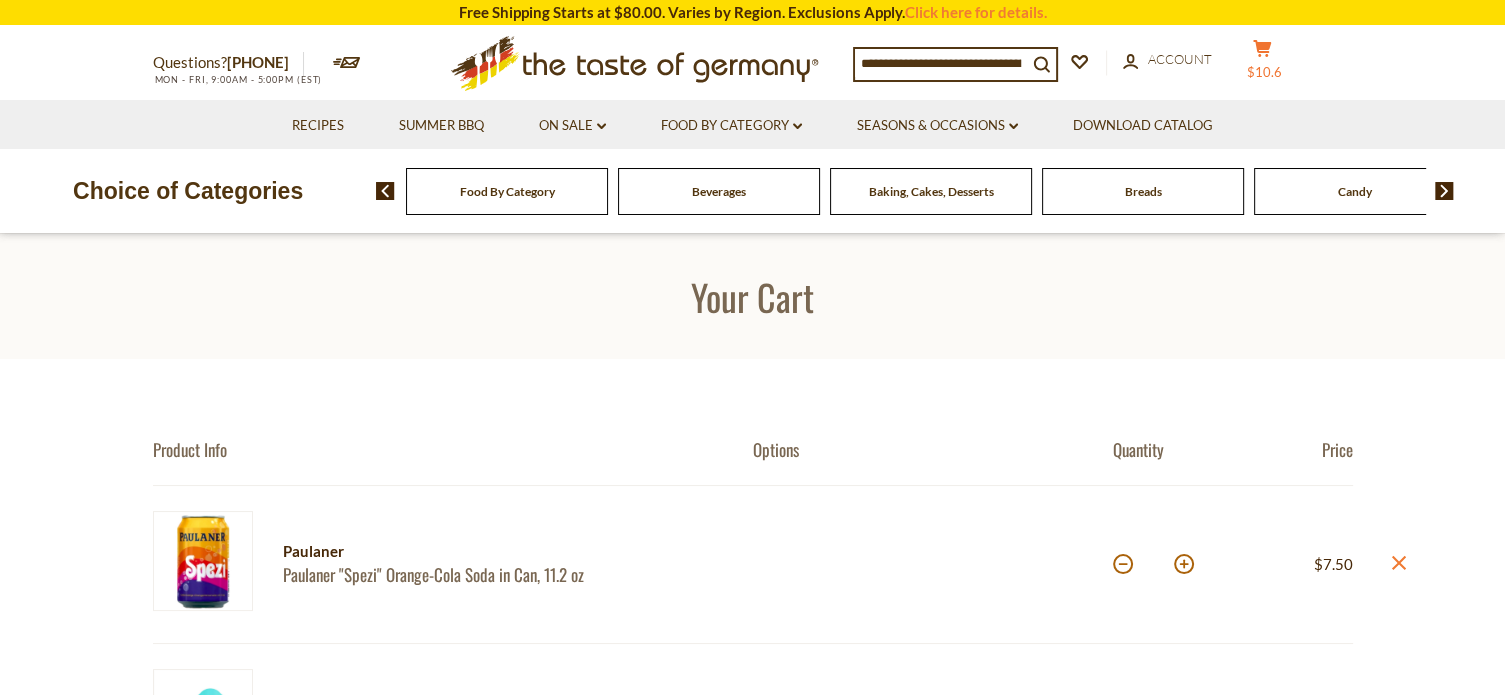 click on "$10.6" at bounding box center (1264, 72) 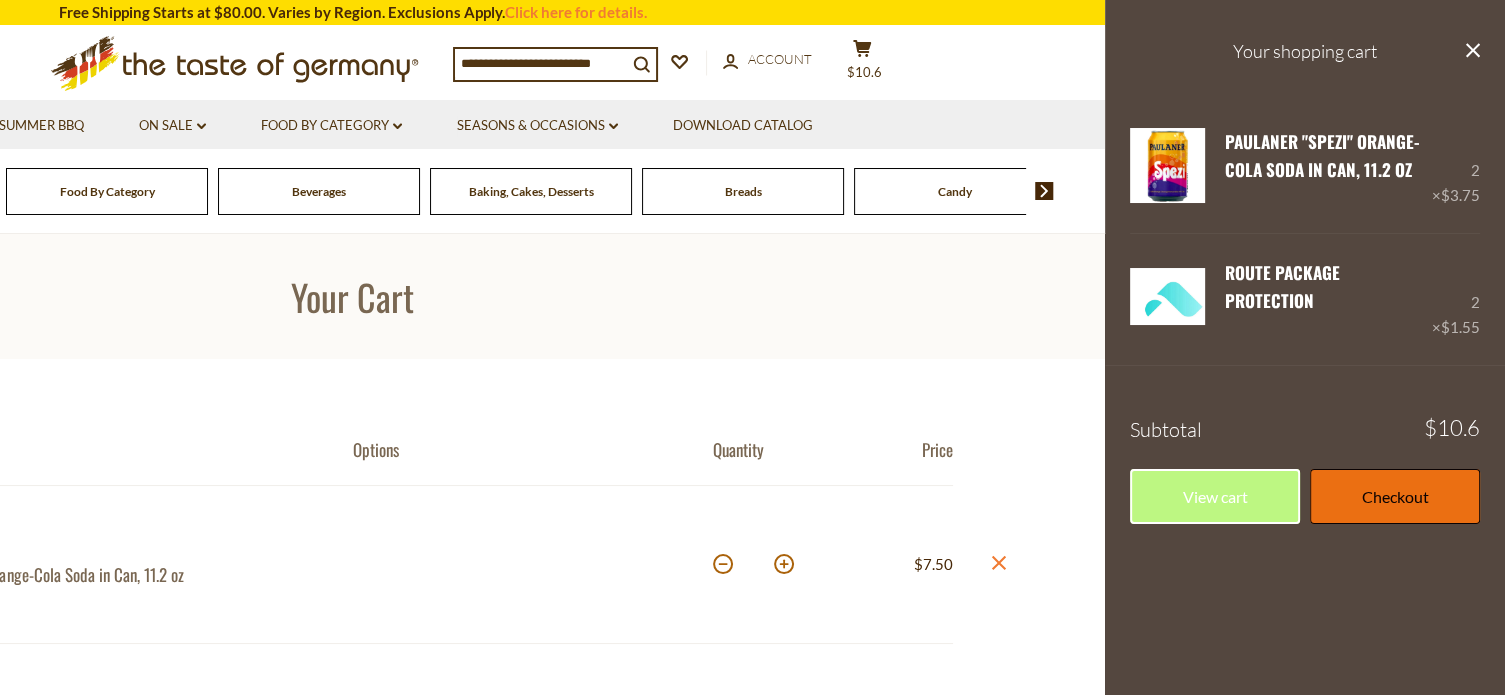 click on "Checkout" at bounding box center [1395, 496] 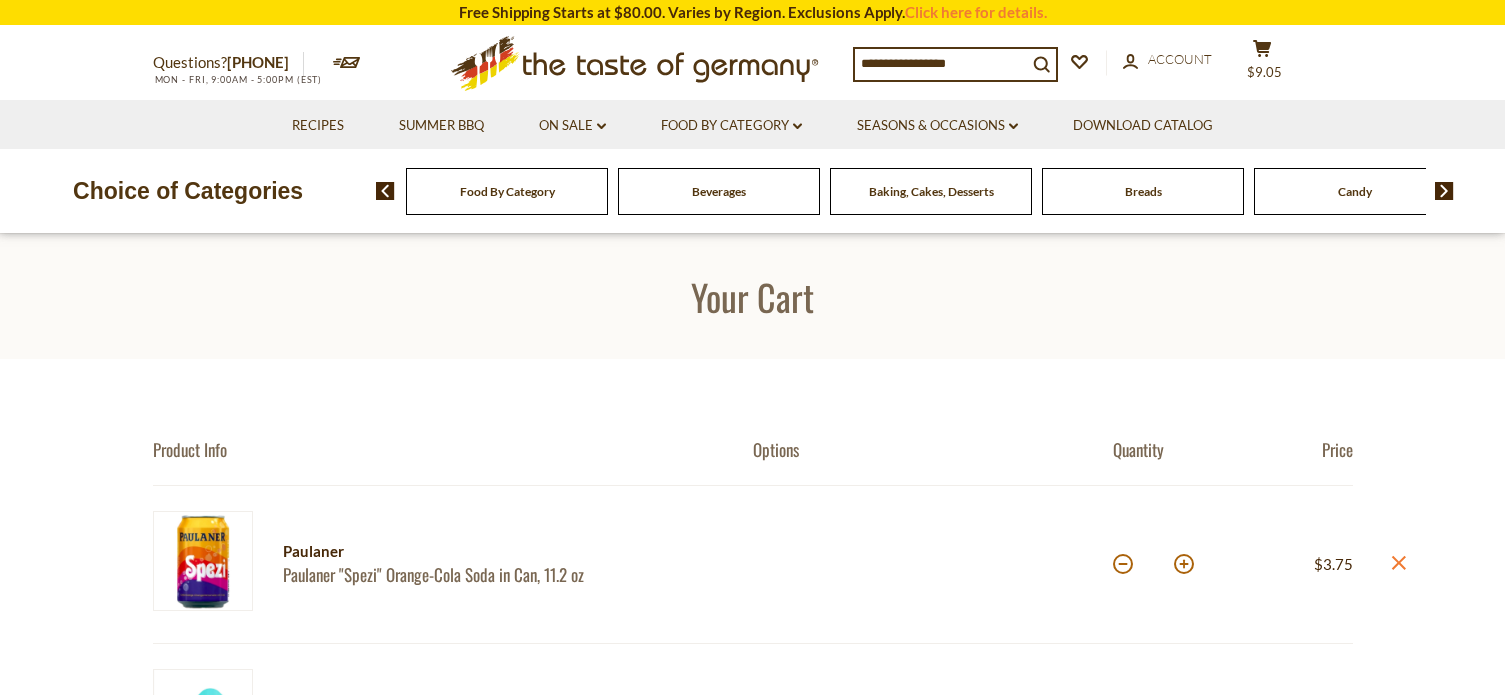 scroll, scrollTop: 0, scrollLeft: 0, axis: both 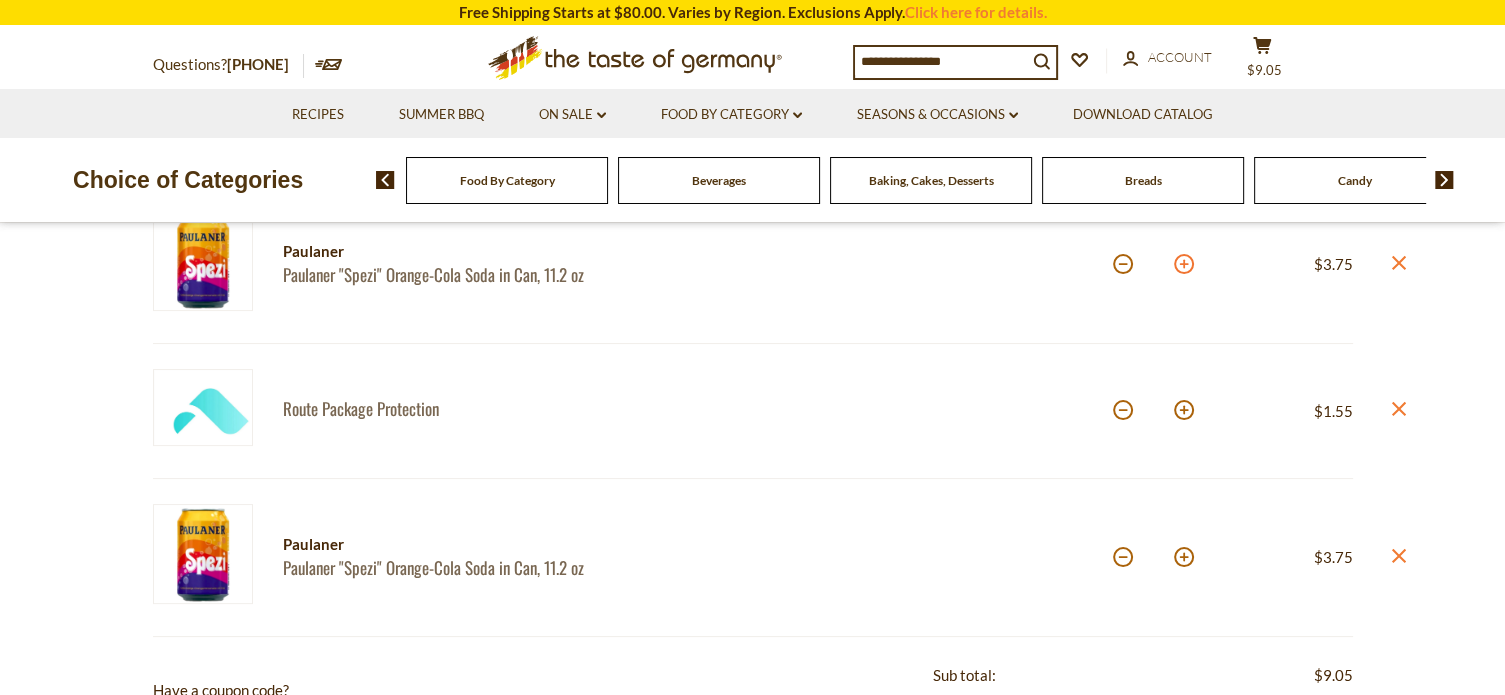 click at bounding box center [1184, 264] 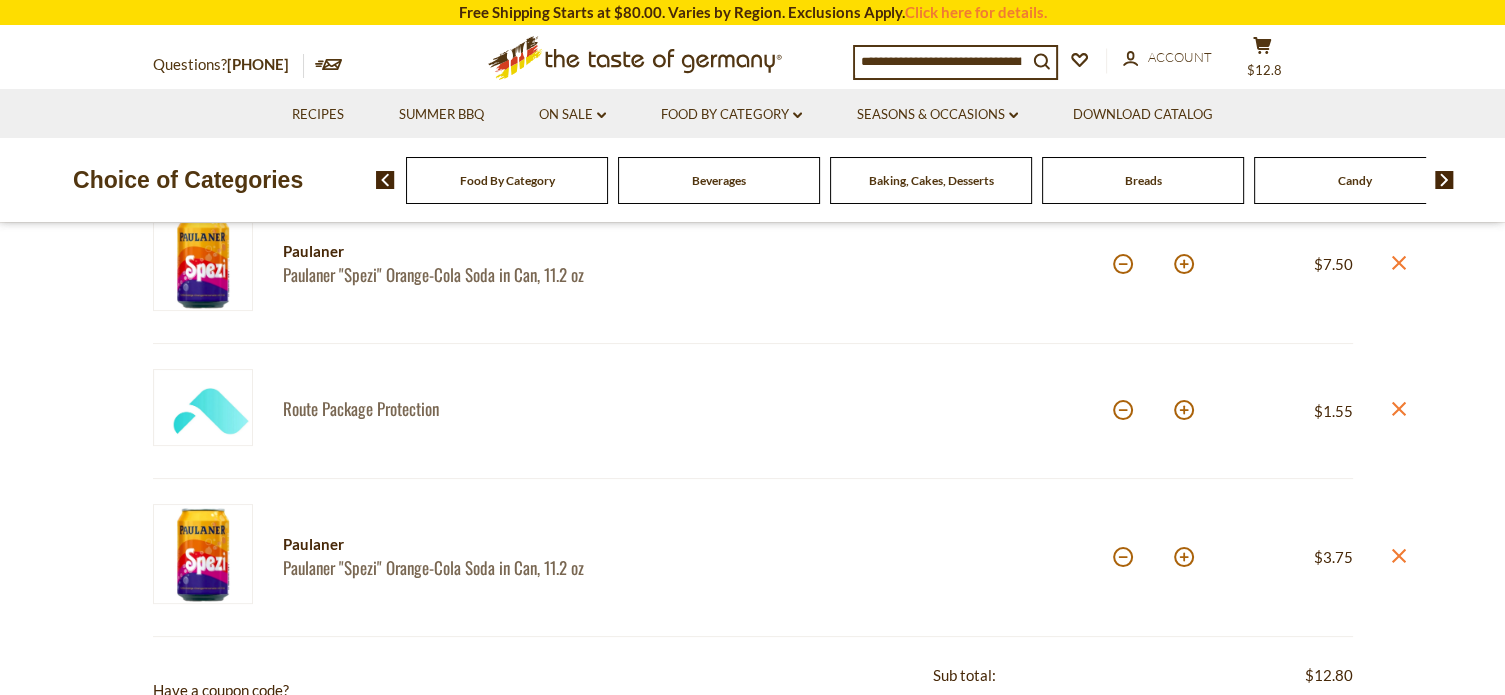 click at bounding box center [1184, 410] 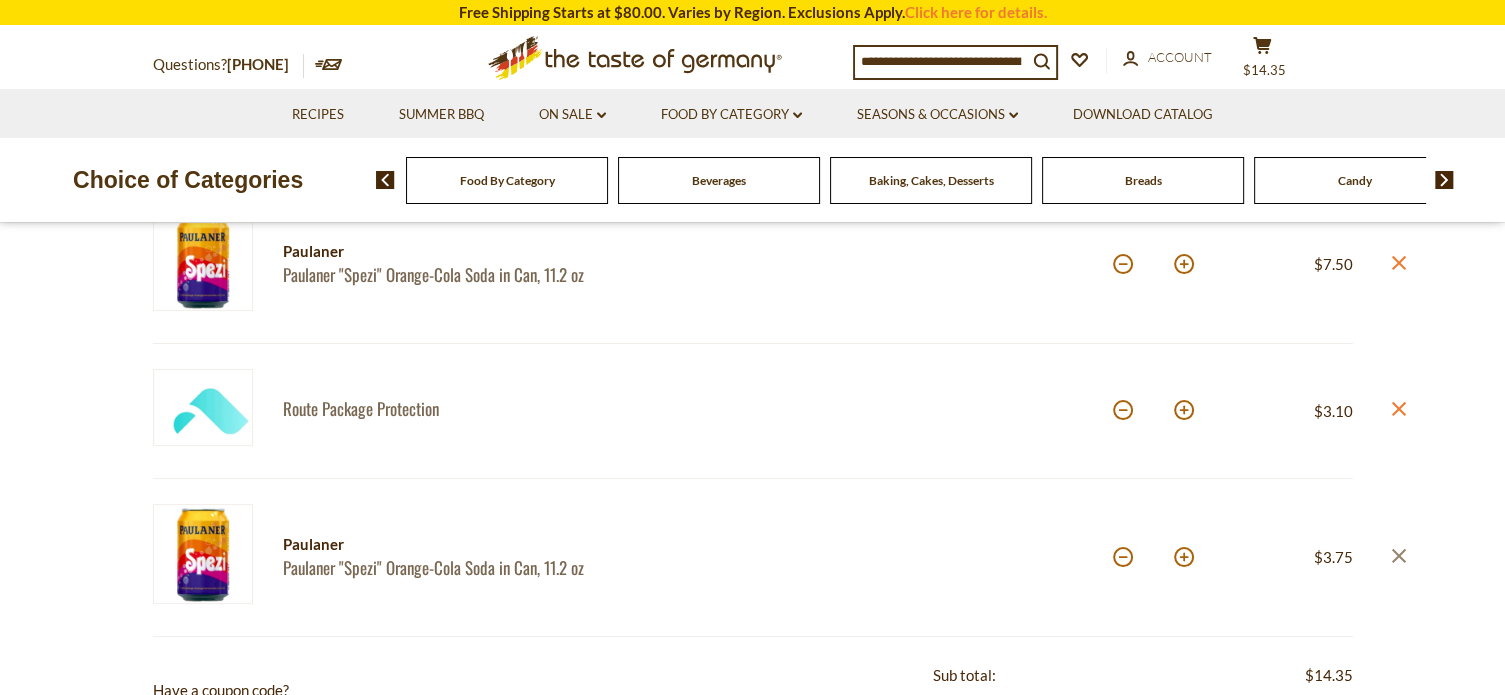 click on "close" 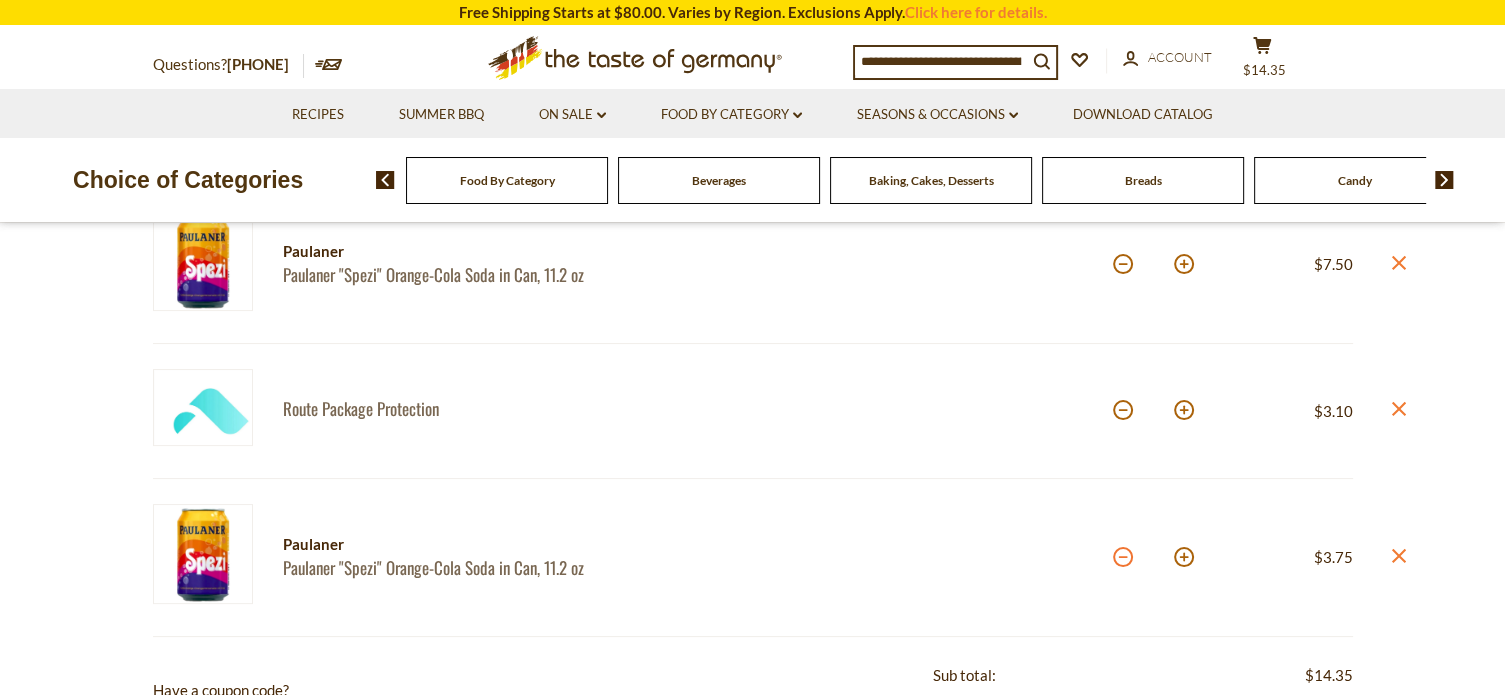 click at bounding box center (1123, 557) 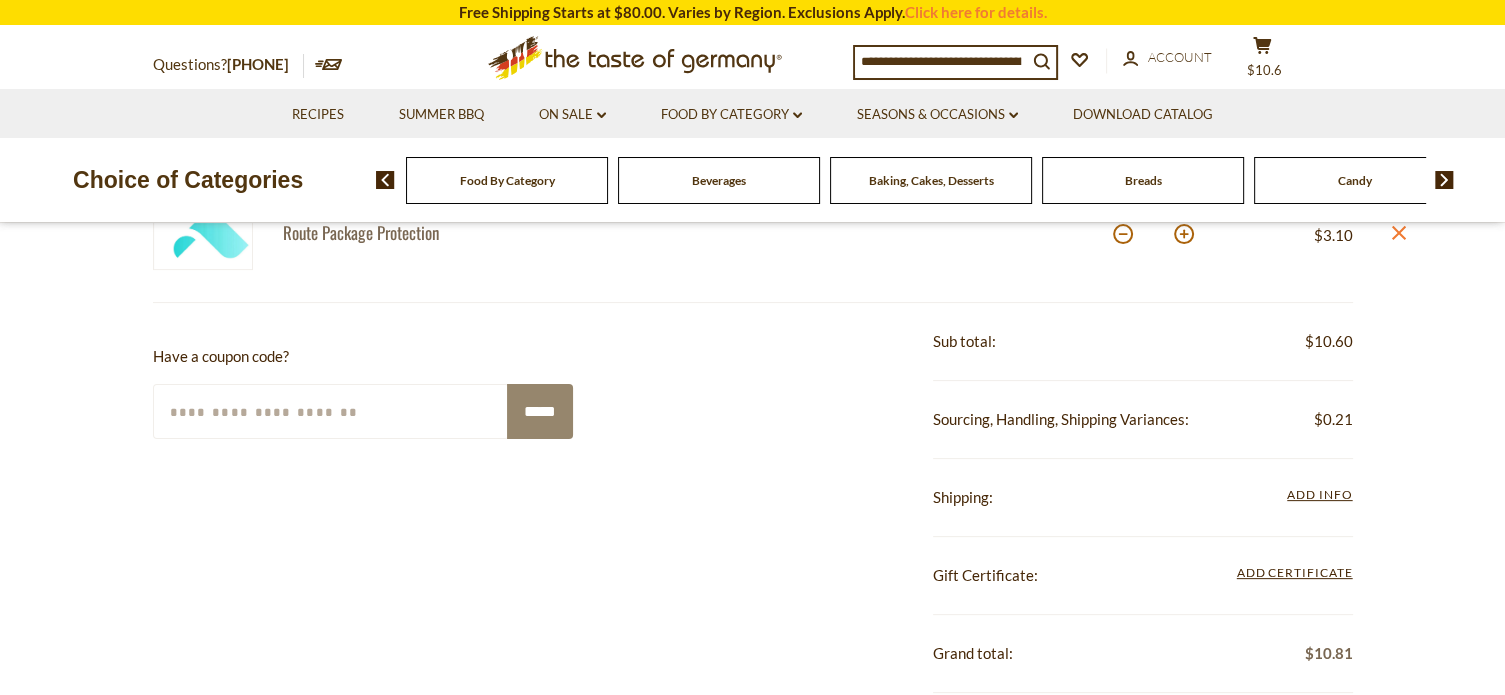 scroll, scrollTop: 600, scrollLeft: 0, axis: vertical 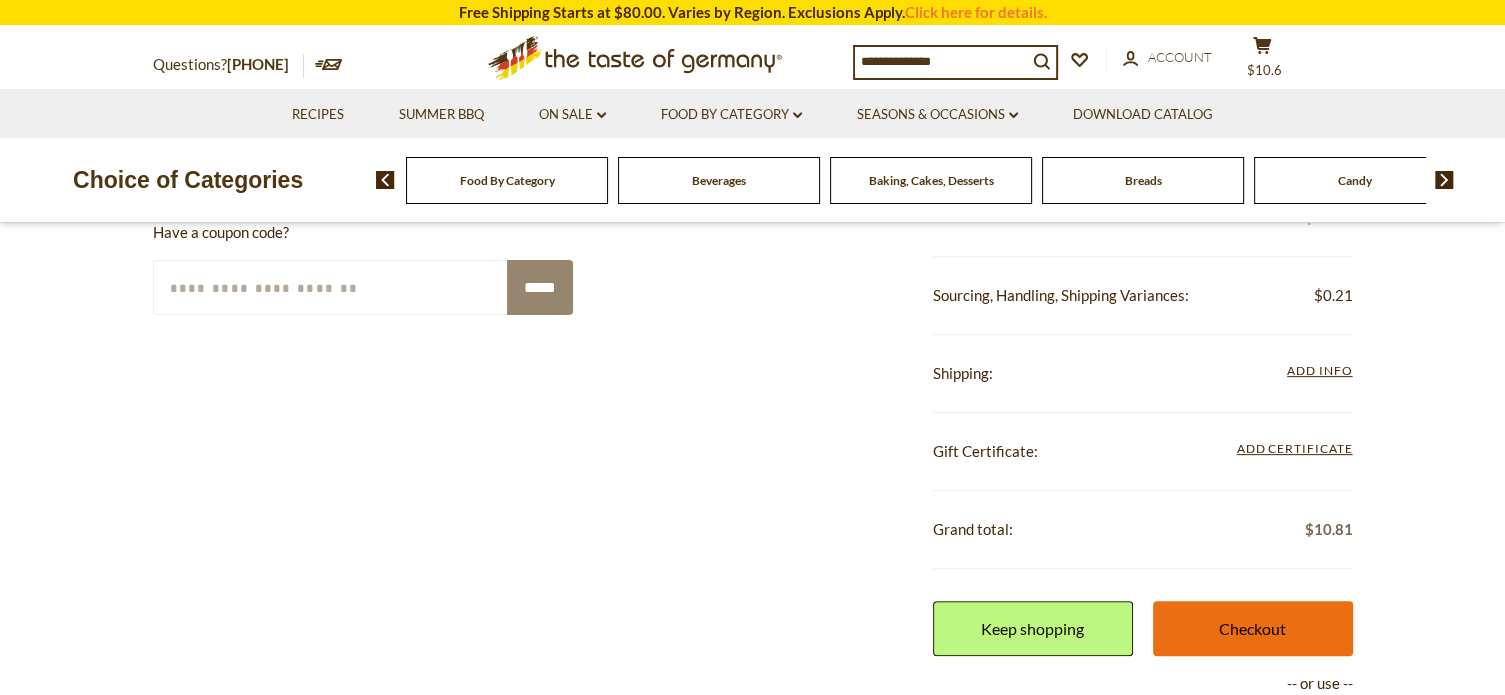 click on "Checkout" at bounding box center [1253, 628] 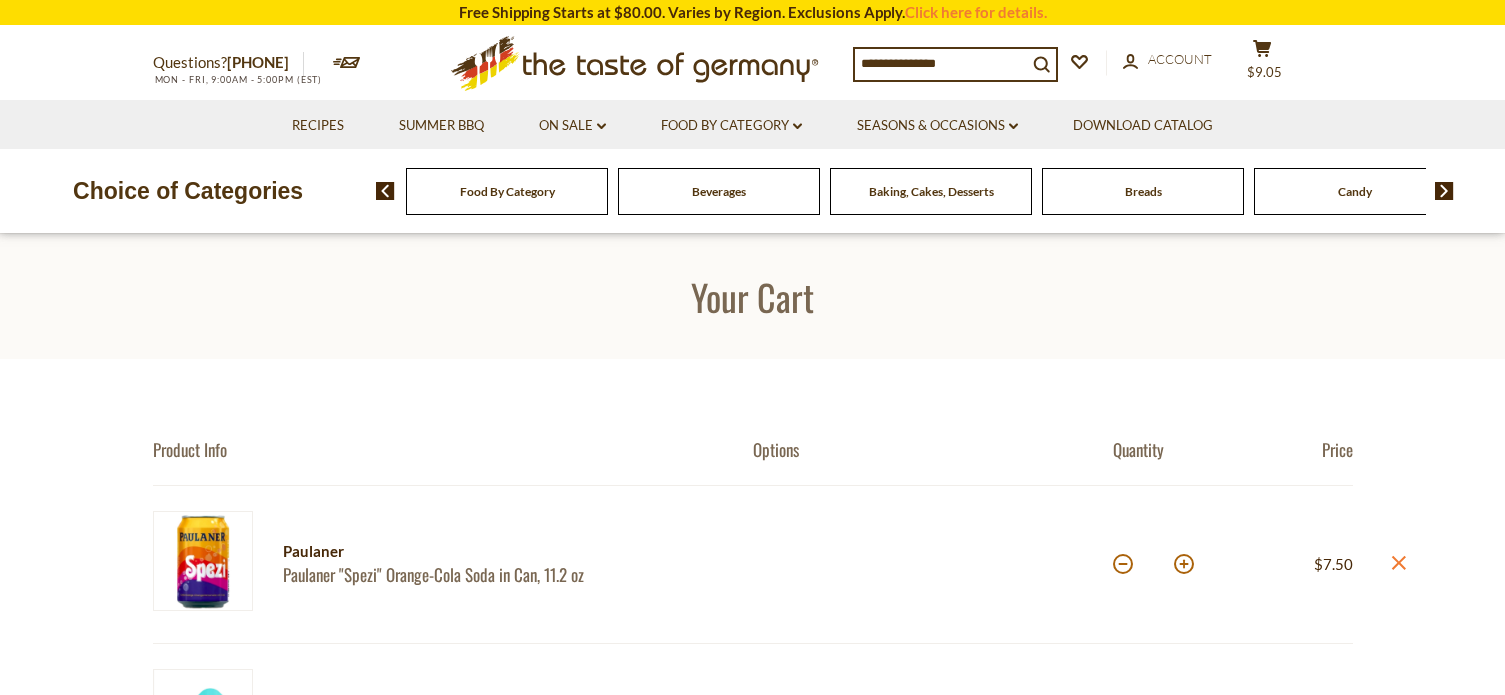 scroll, scrollTop: 0, scrollLeft: 0, axis: both 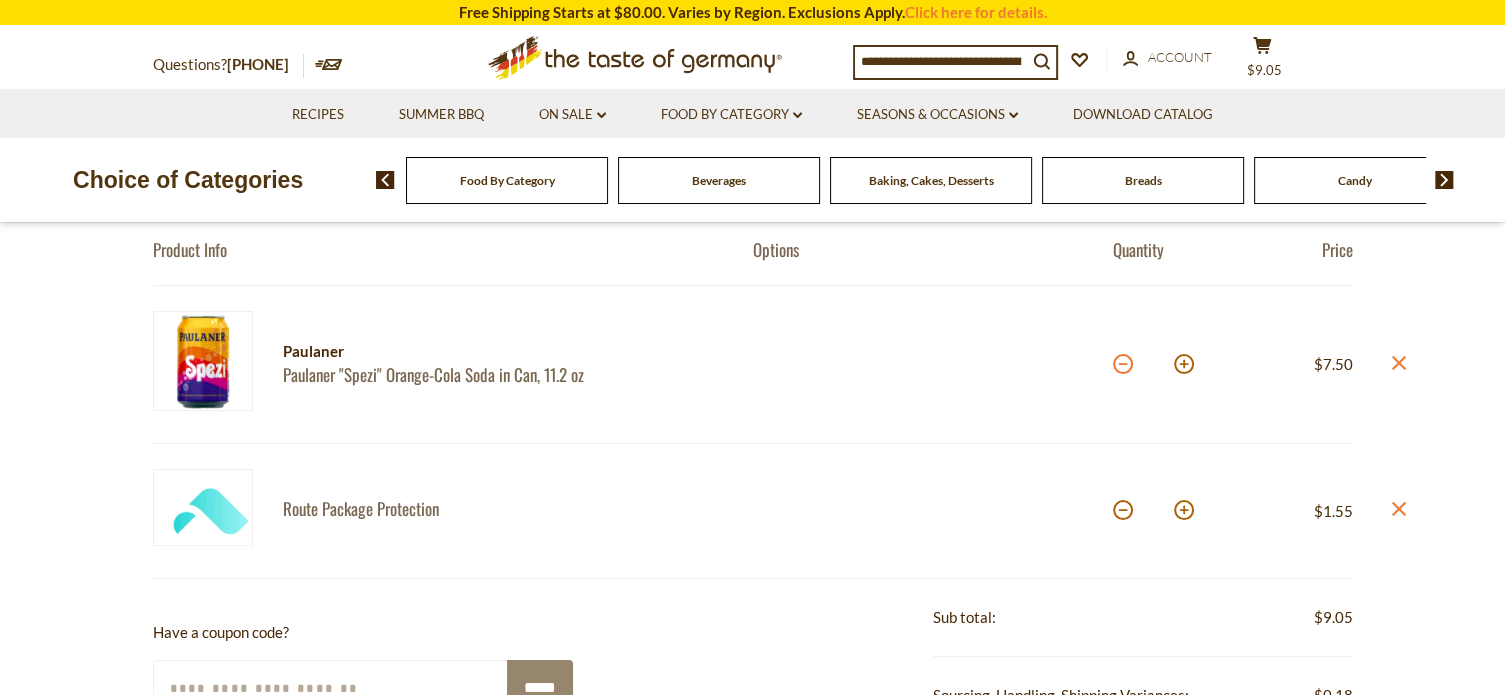 click at bounding box center (1123, 364) 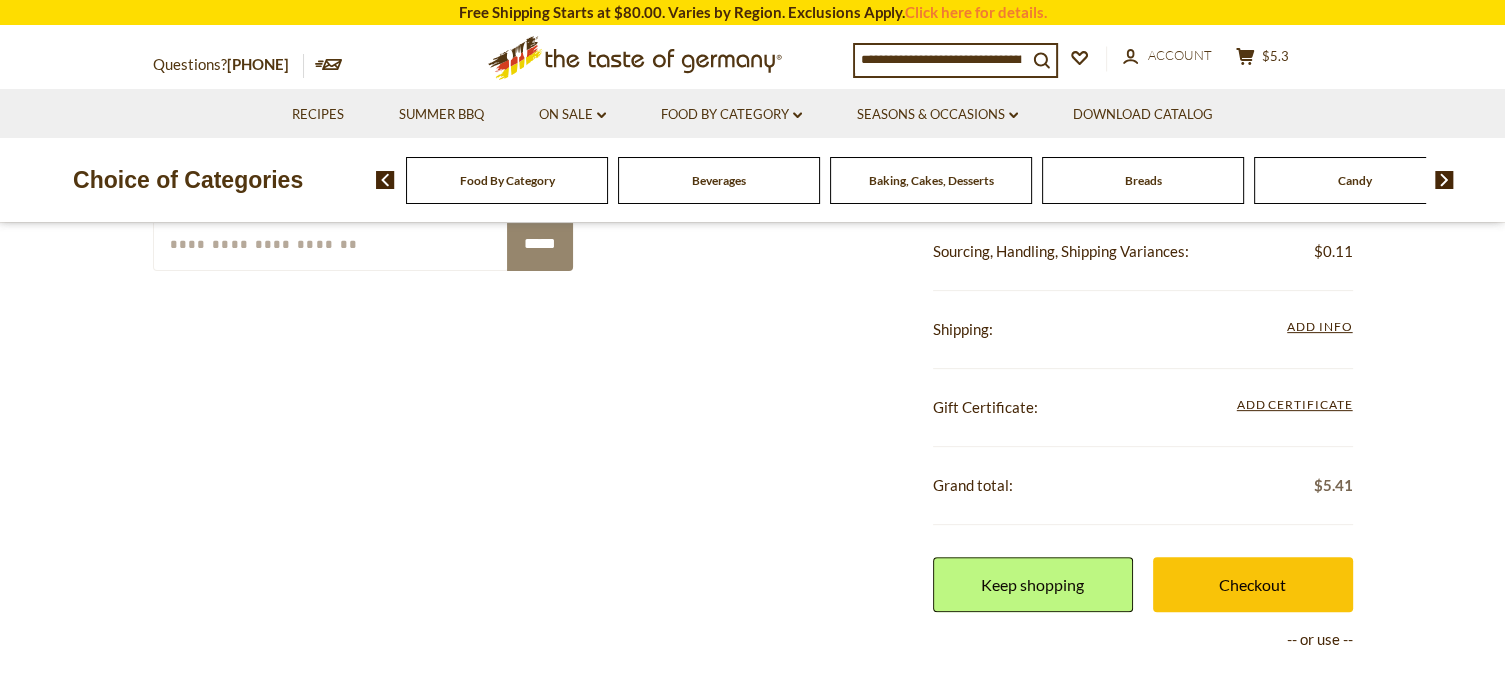 scroll, scrollTop: 700, scrollLeft: 0, axis: vertical 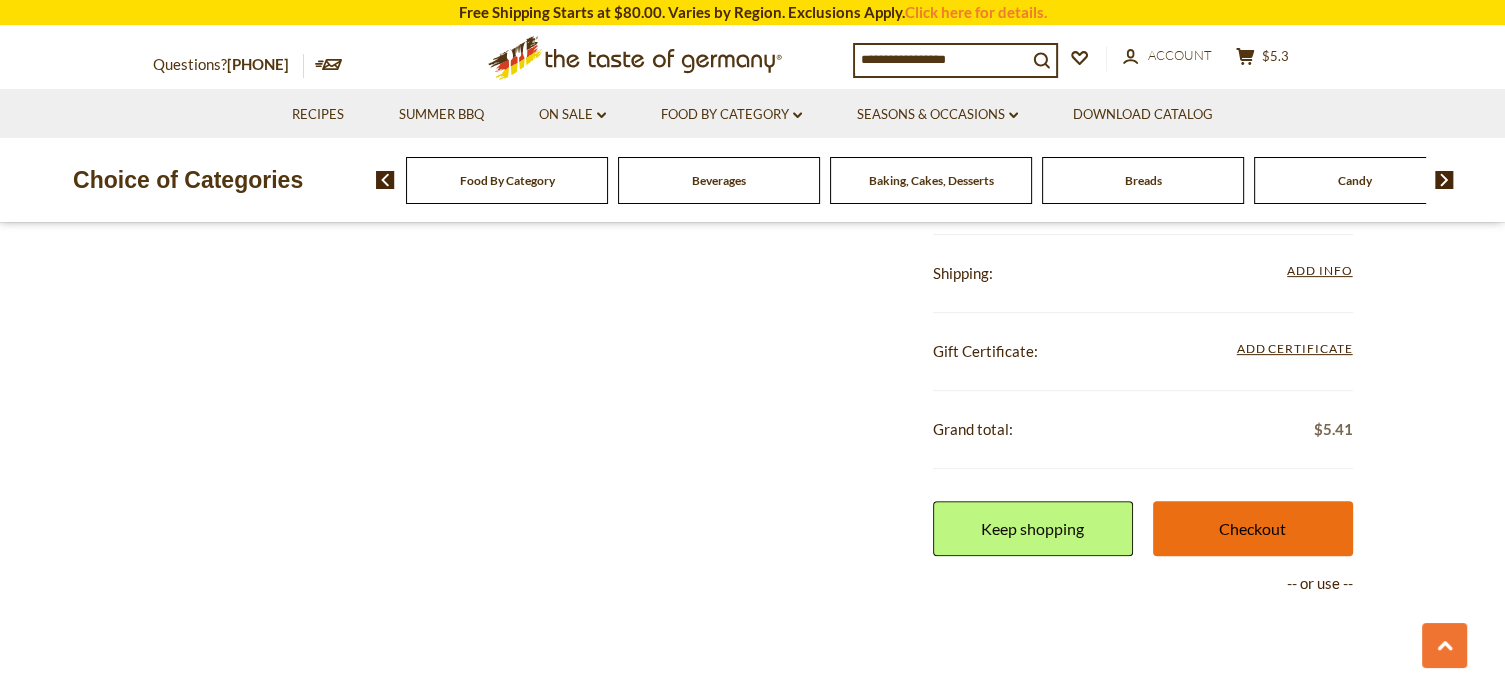 click on "Checkout" at bounding box center (1253, 528) 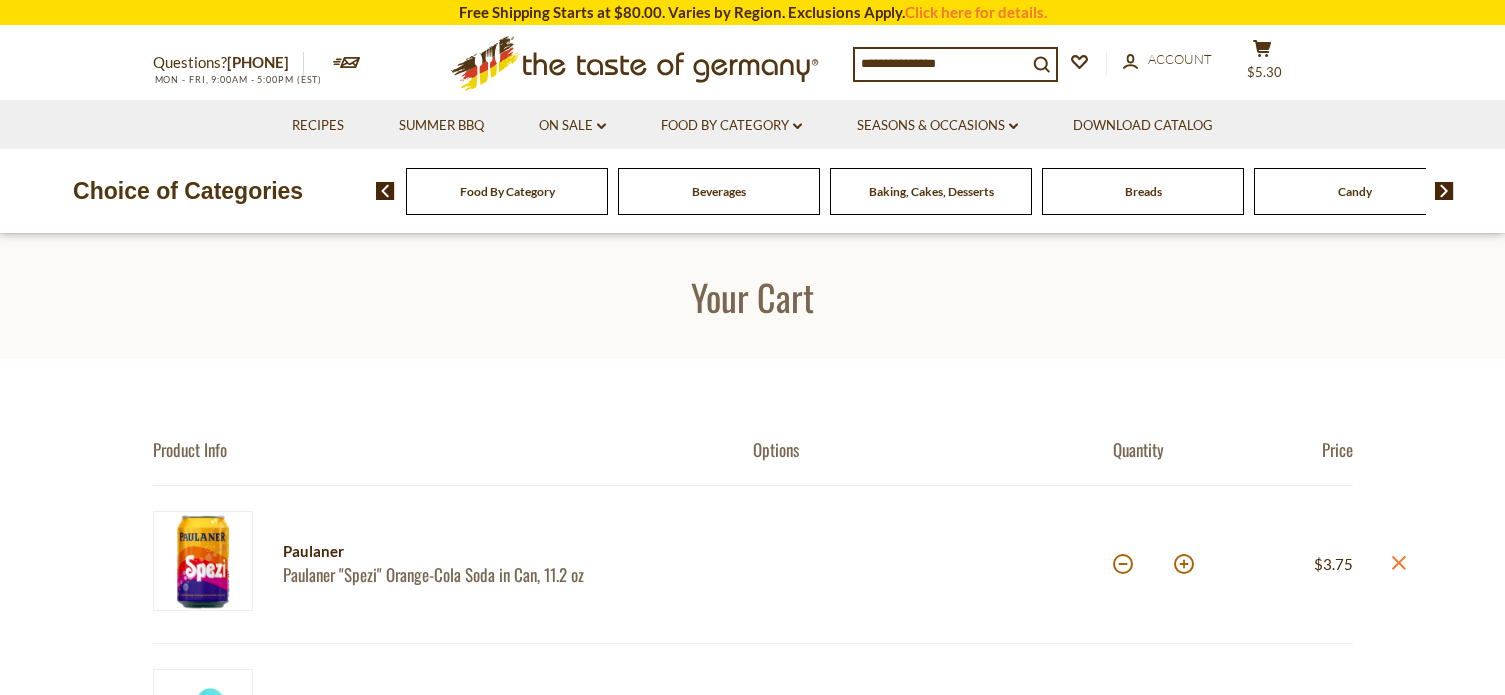 scroll, scrollTop: 0, scrollLeft: 0, axis: both 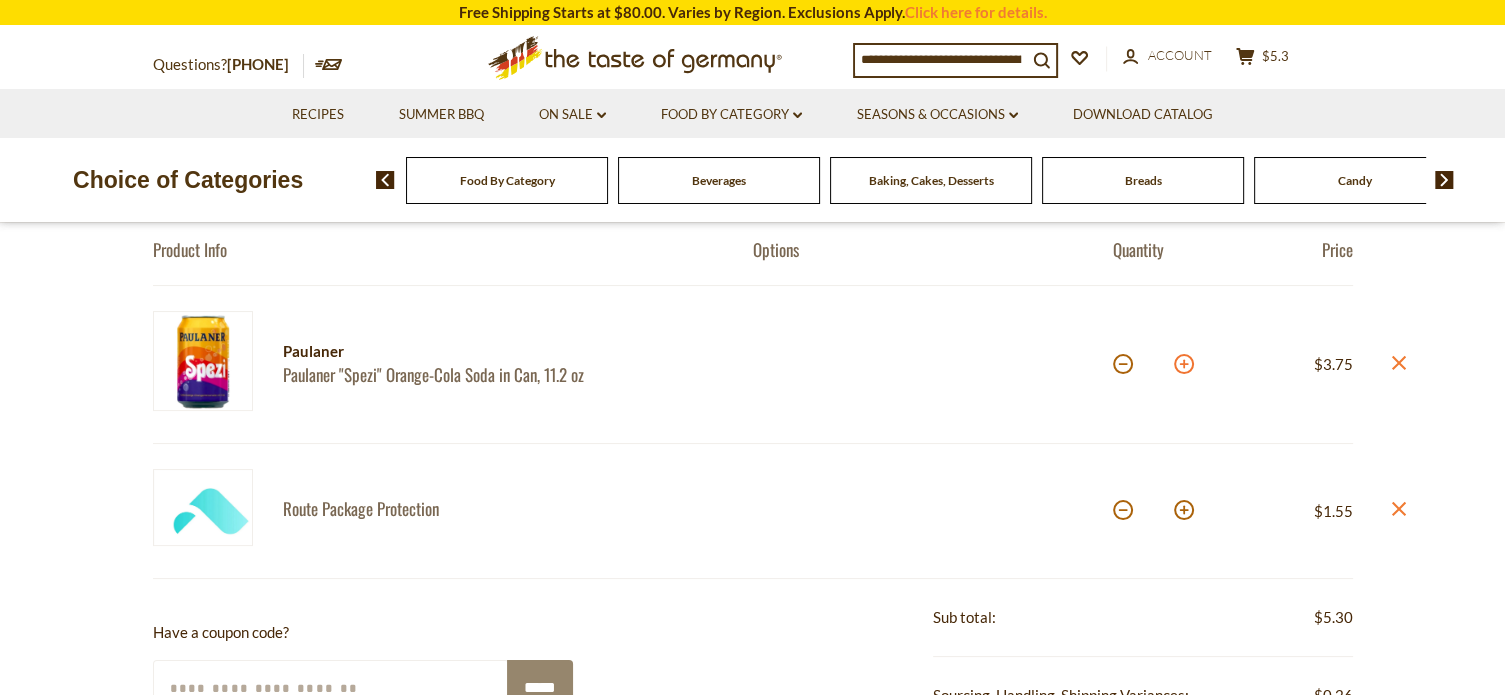 click at bounding box center (1184, 364) 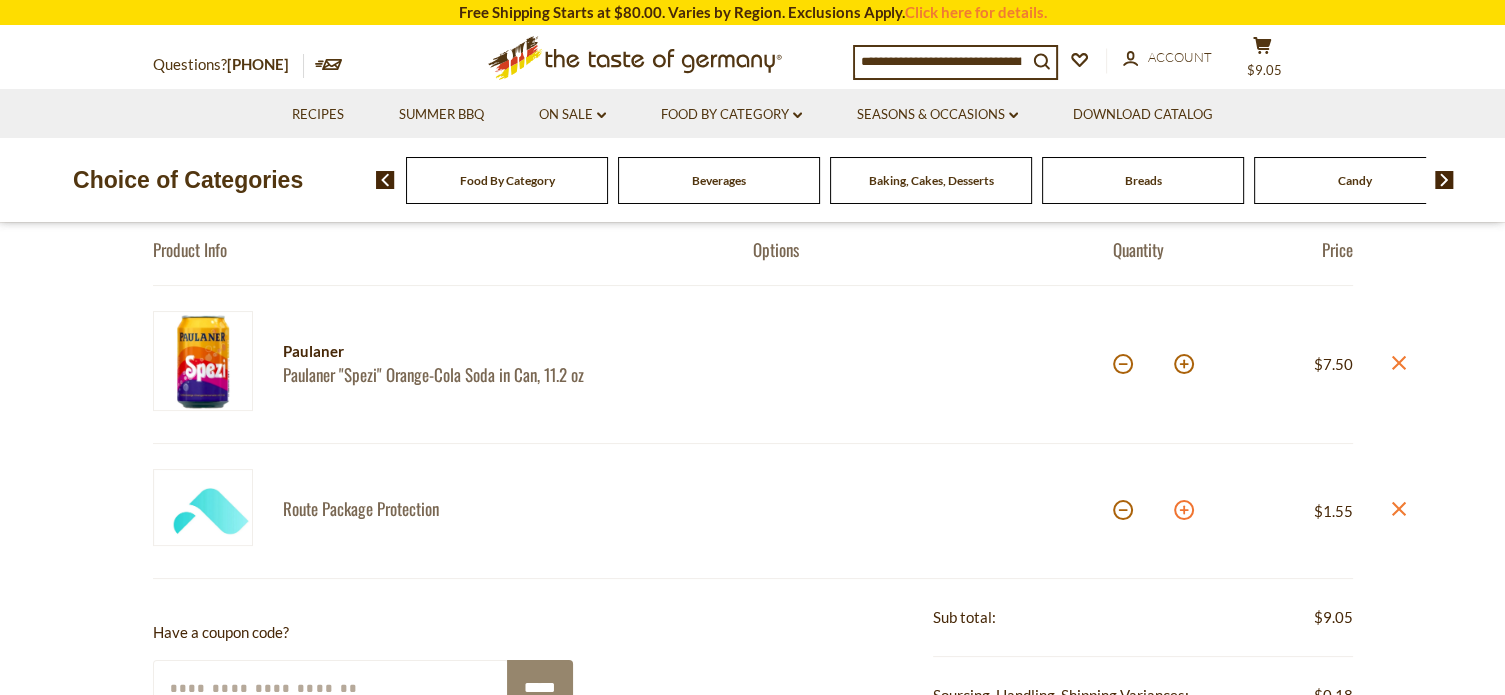 click at bounding box center [1184, 510] 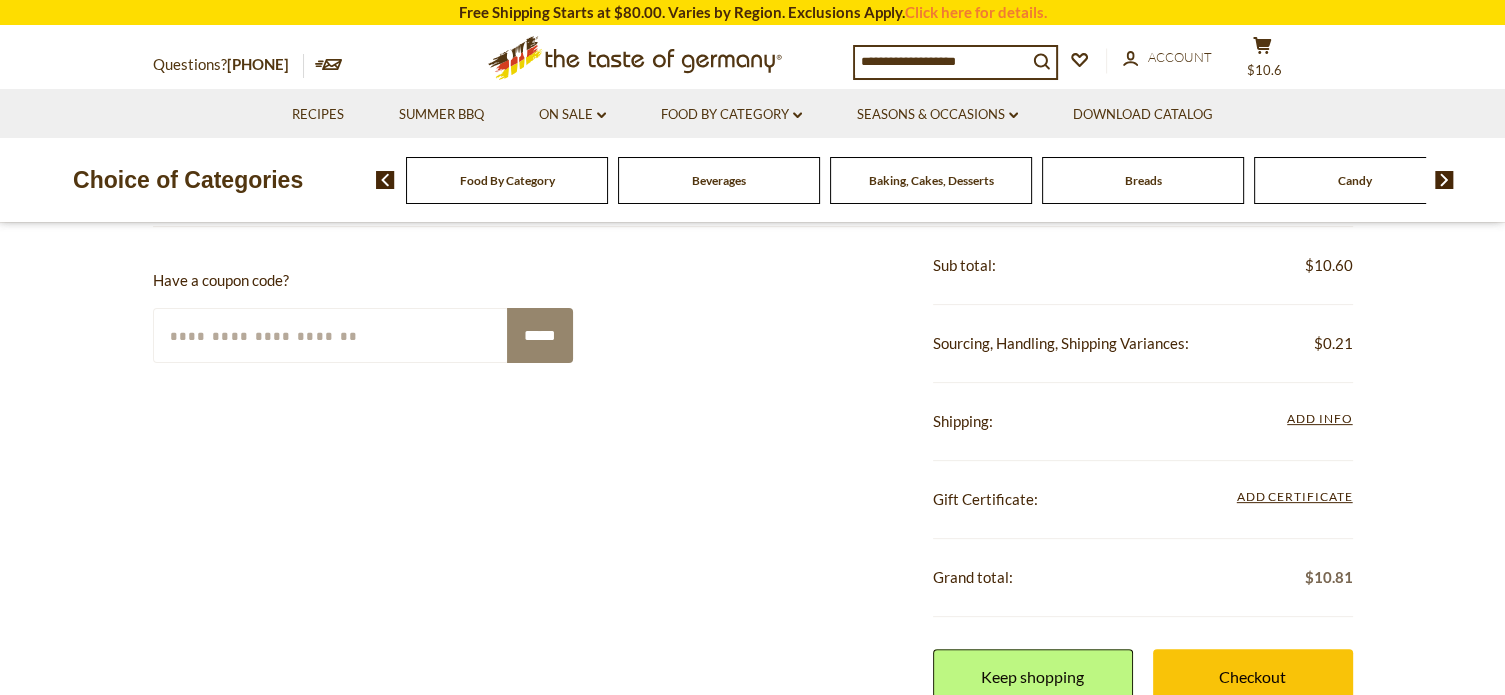 scroll, scrollTop: 600, scrollLeft: 0, axis: vertical 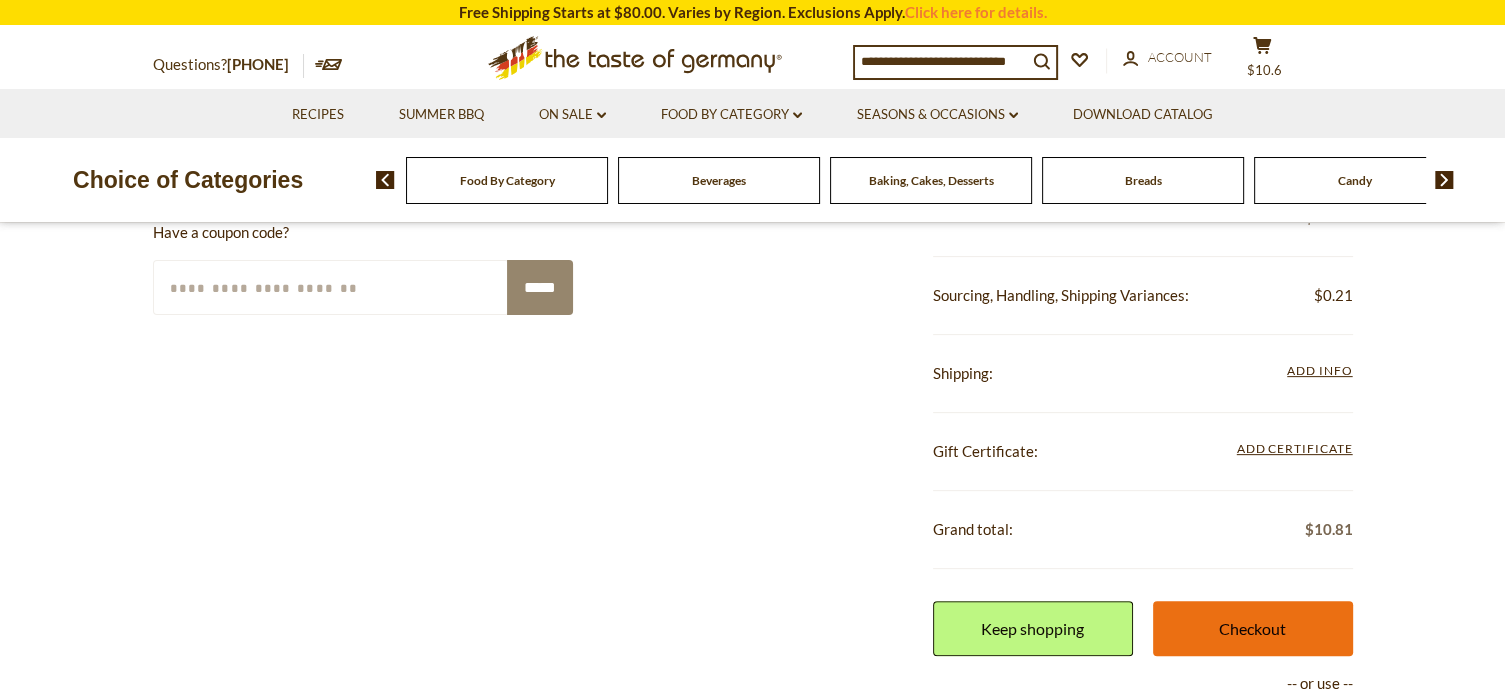 click on "Checkout" at bounding box center [1253, 628] 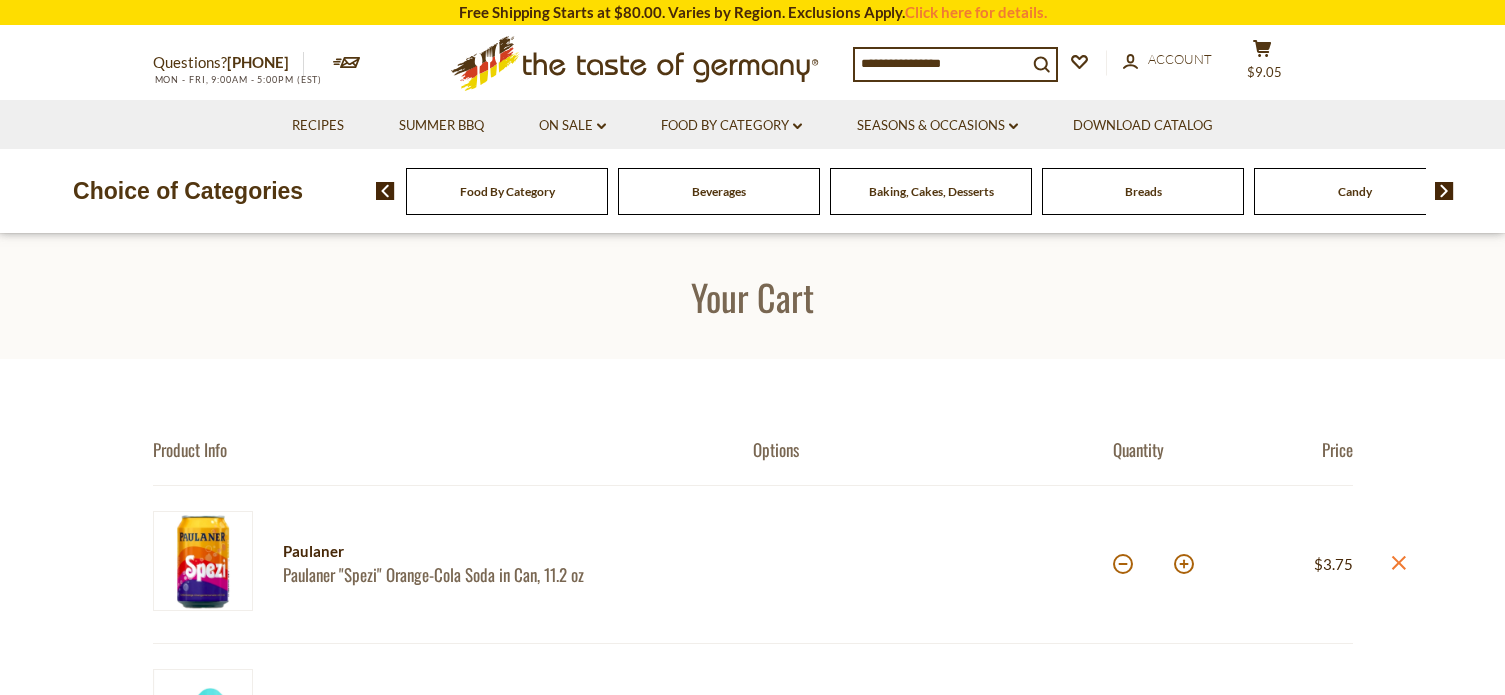 scroll, scrollTop: 0, scrollLeft: 0, axis: both 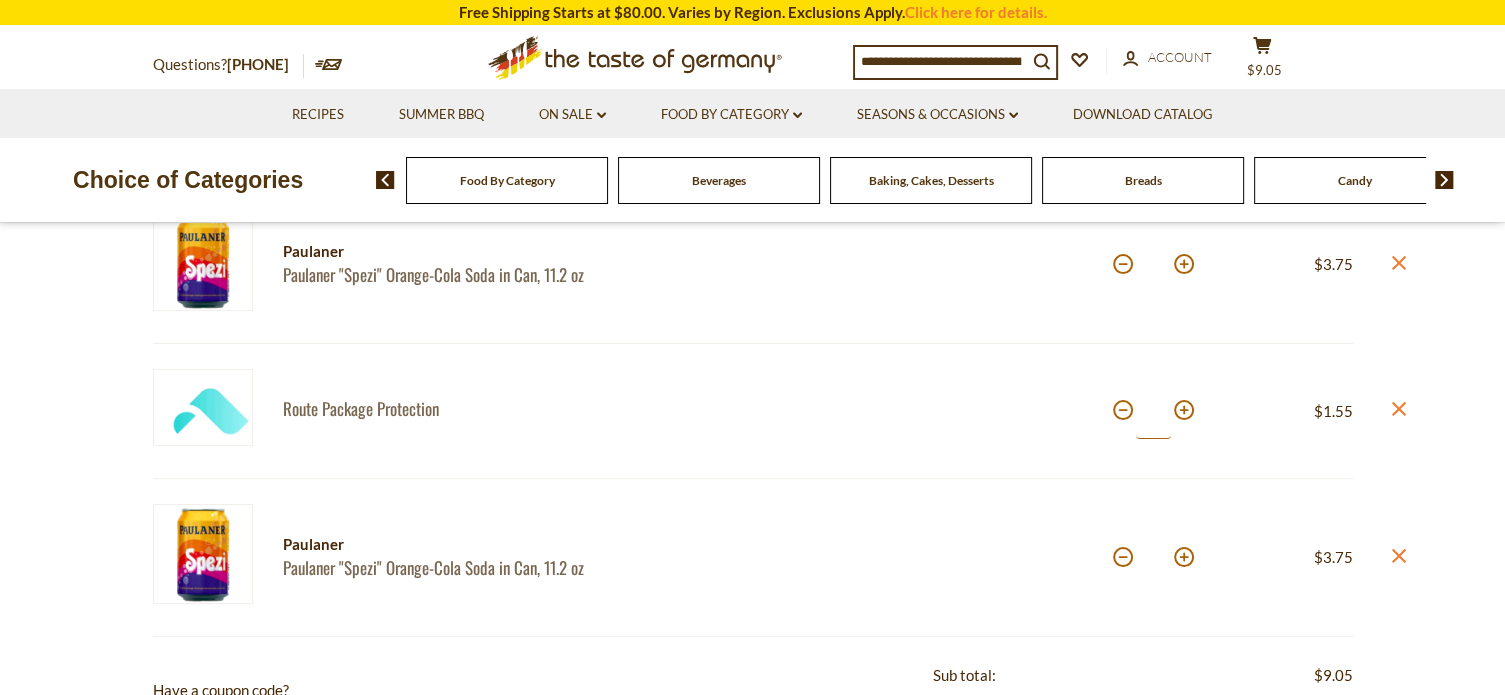click on "*" at bounding box center (1153, 411) 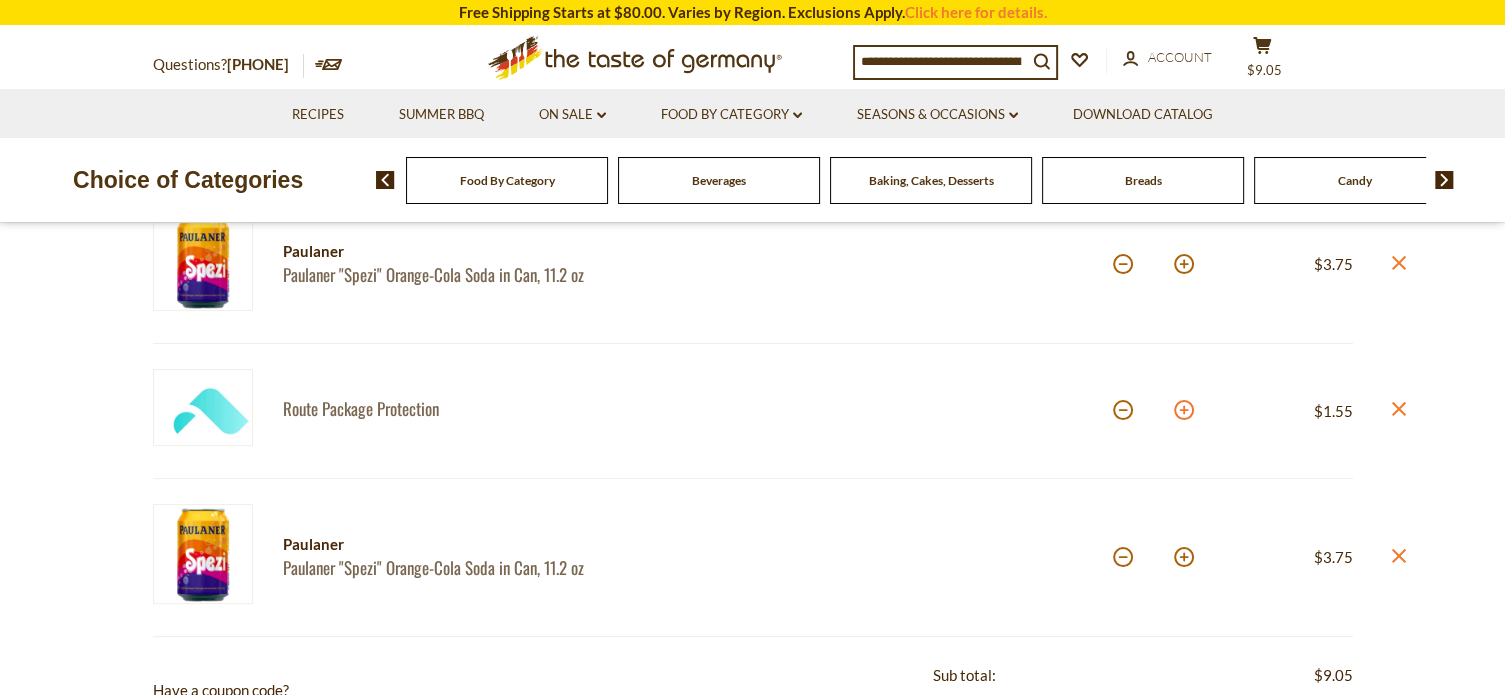 click at bounding box center (1184, 410) 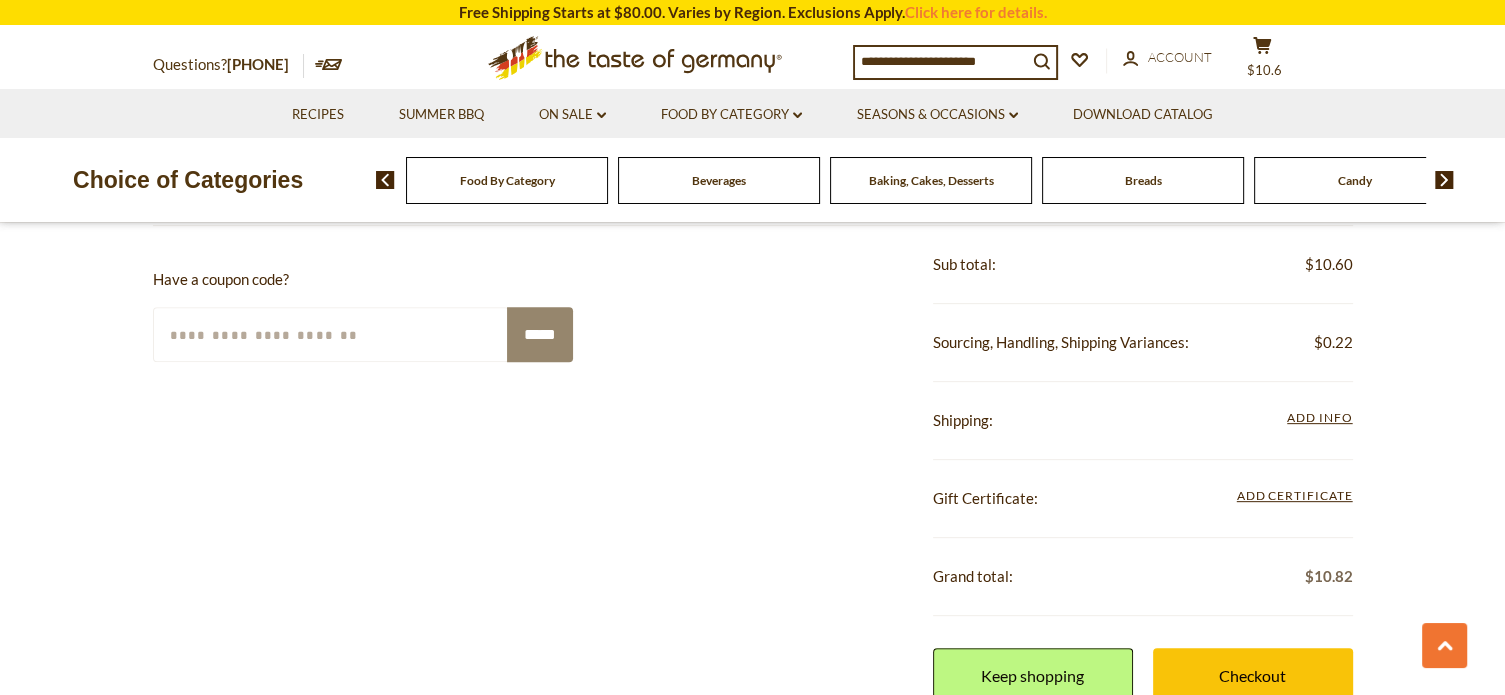 scroll, scrollTop: 900, scrollLeft: 0, axis: vertical 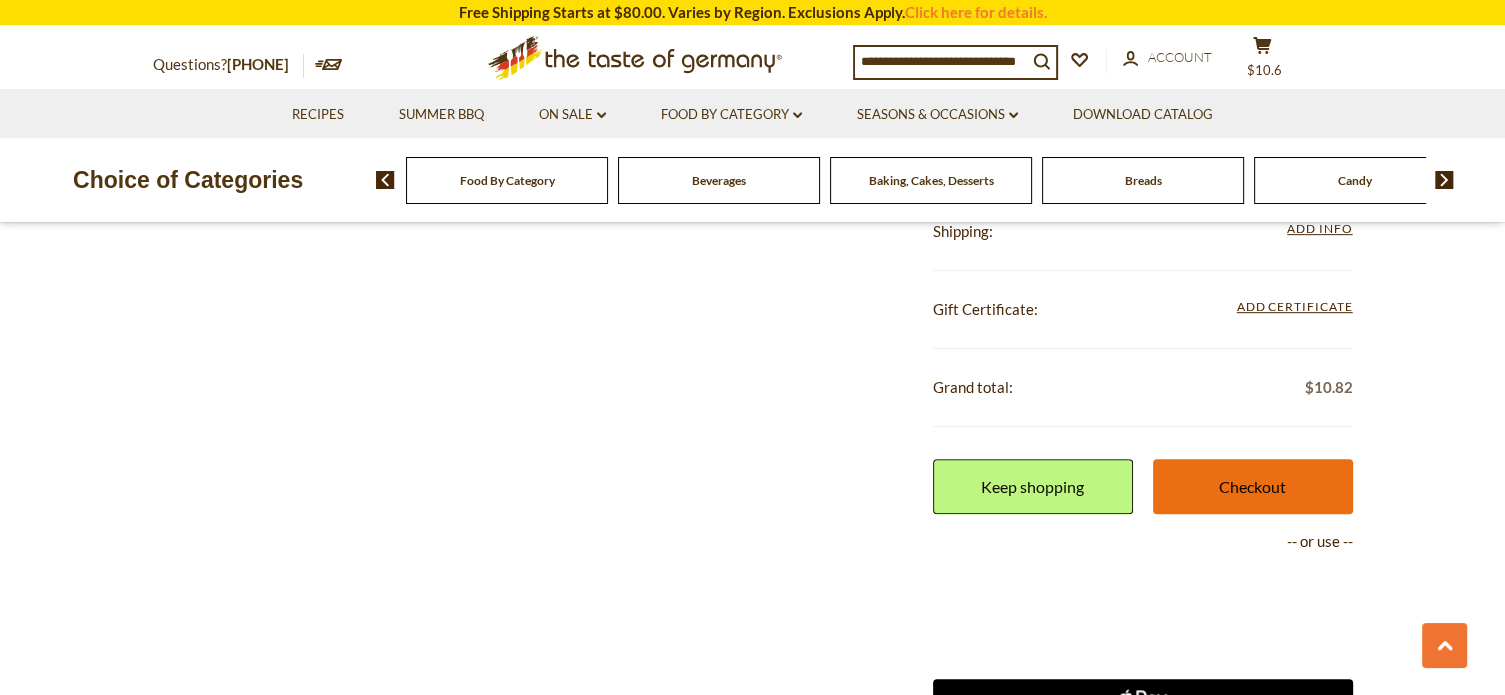click on "Checkout" at bounding box center (1253, 486) 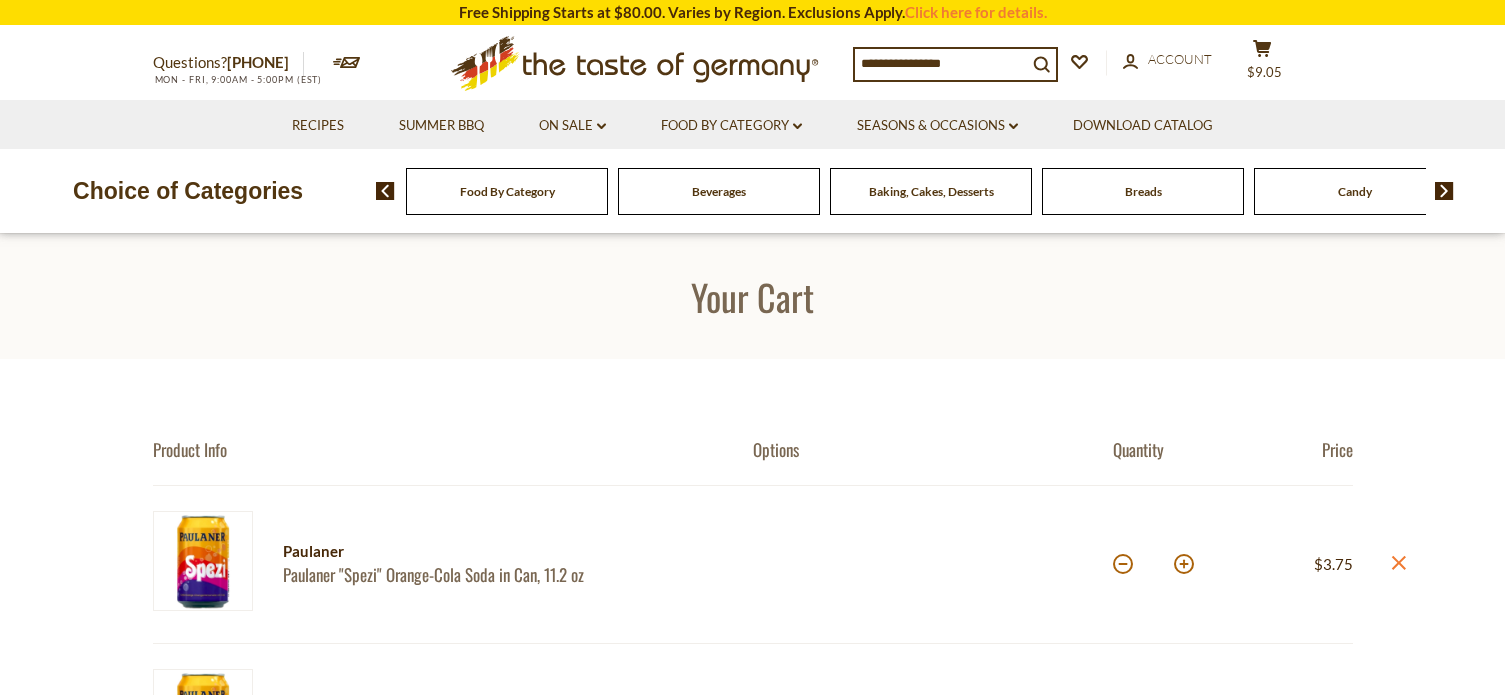 scroll, scrollTop: 0, scrollLeft: 0, axis: both 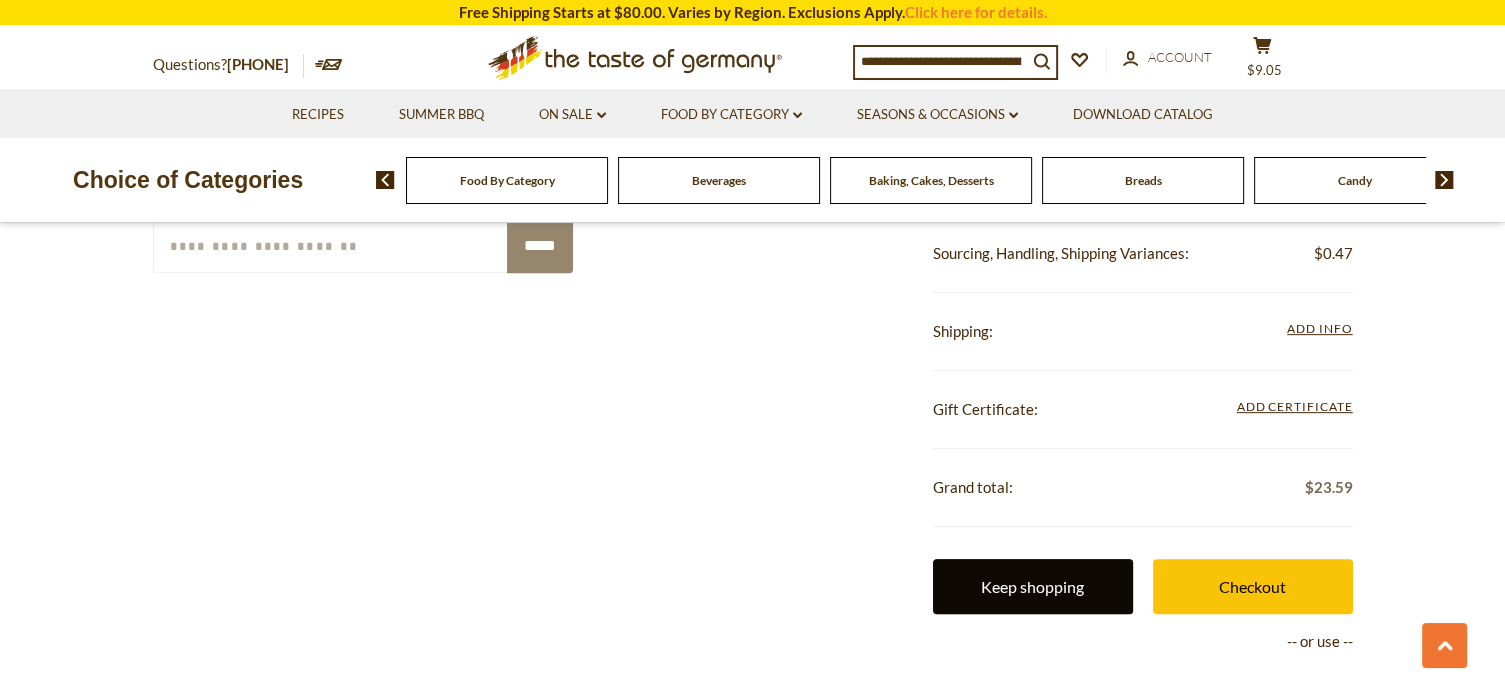 click on "Keep shopping" at bounding box center (1033, 586) 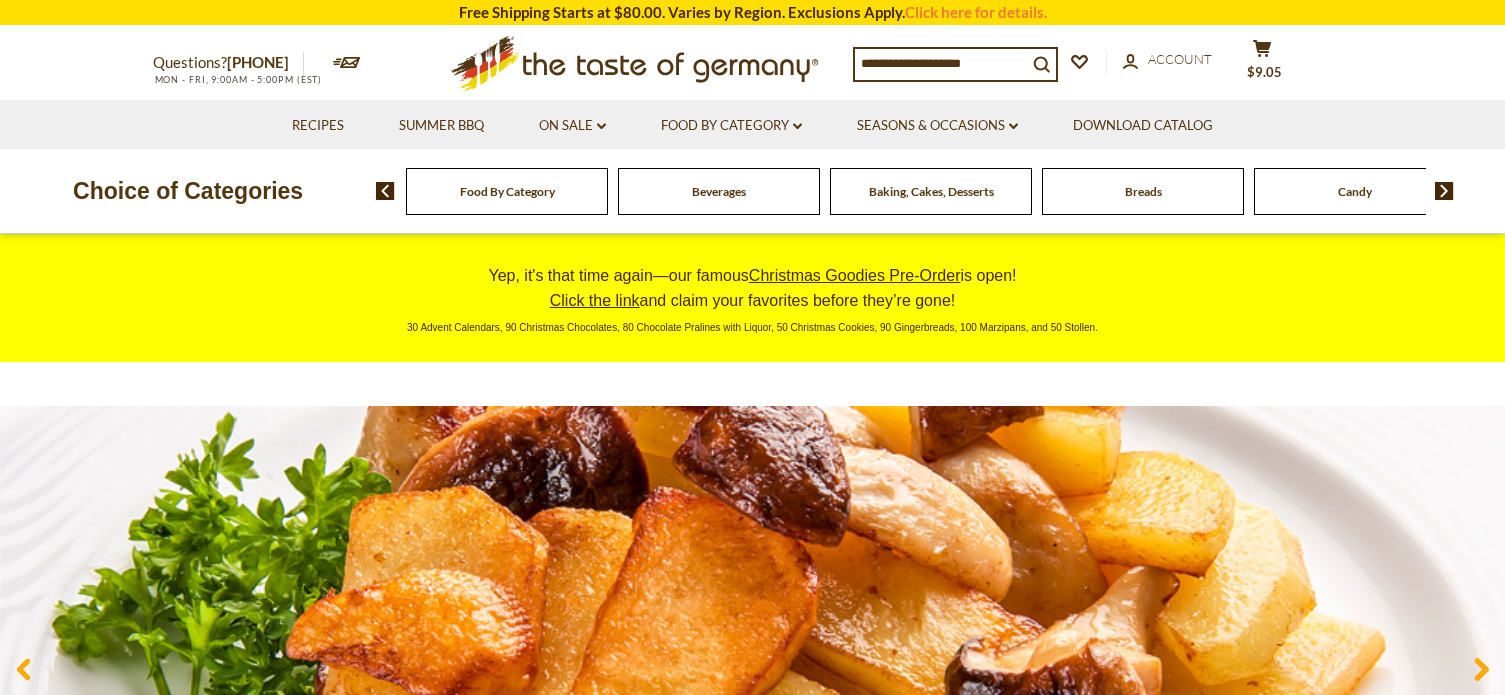 scroll, scrollTop: 0, scrollLeft: 0, axis: both 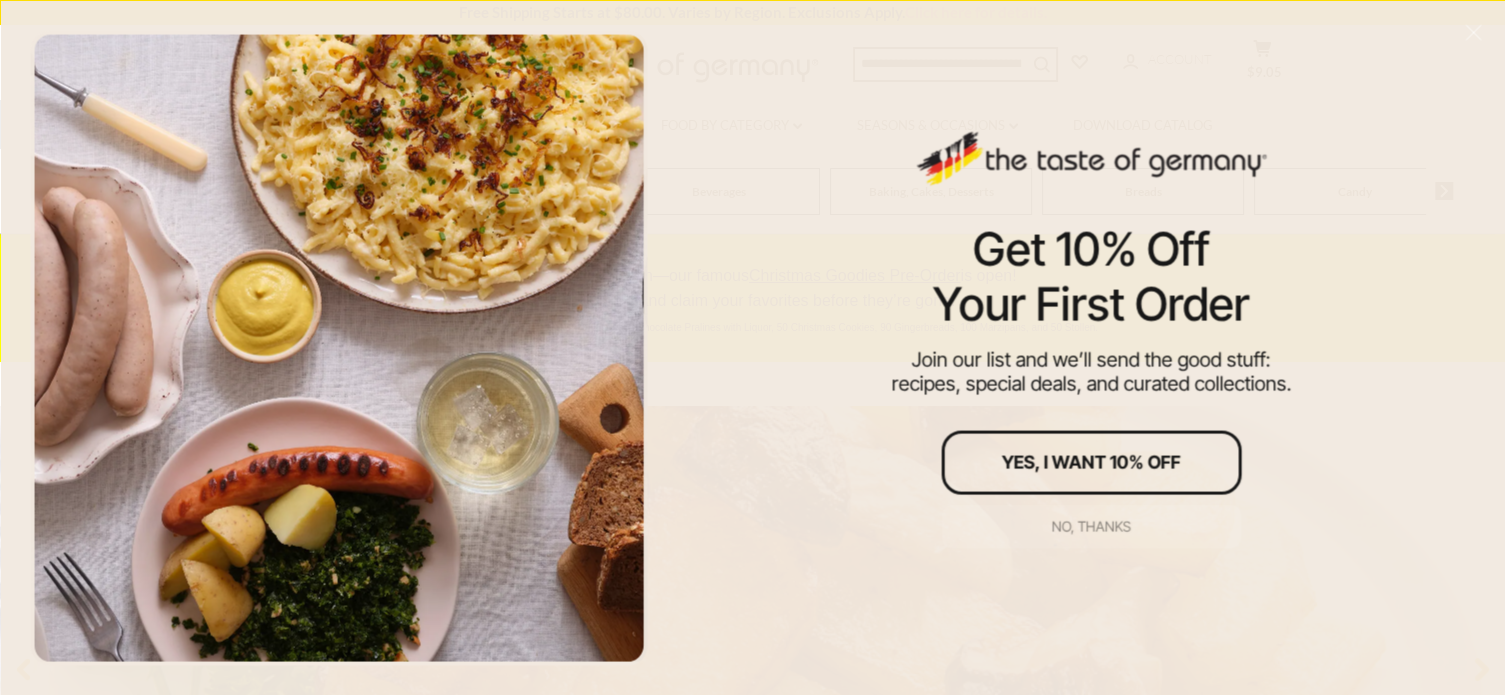 click on "No, thanks" at bounding box center [1091, 526] 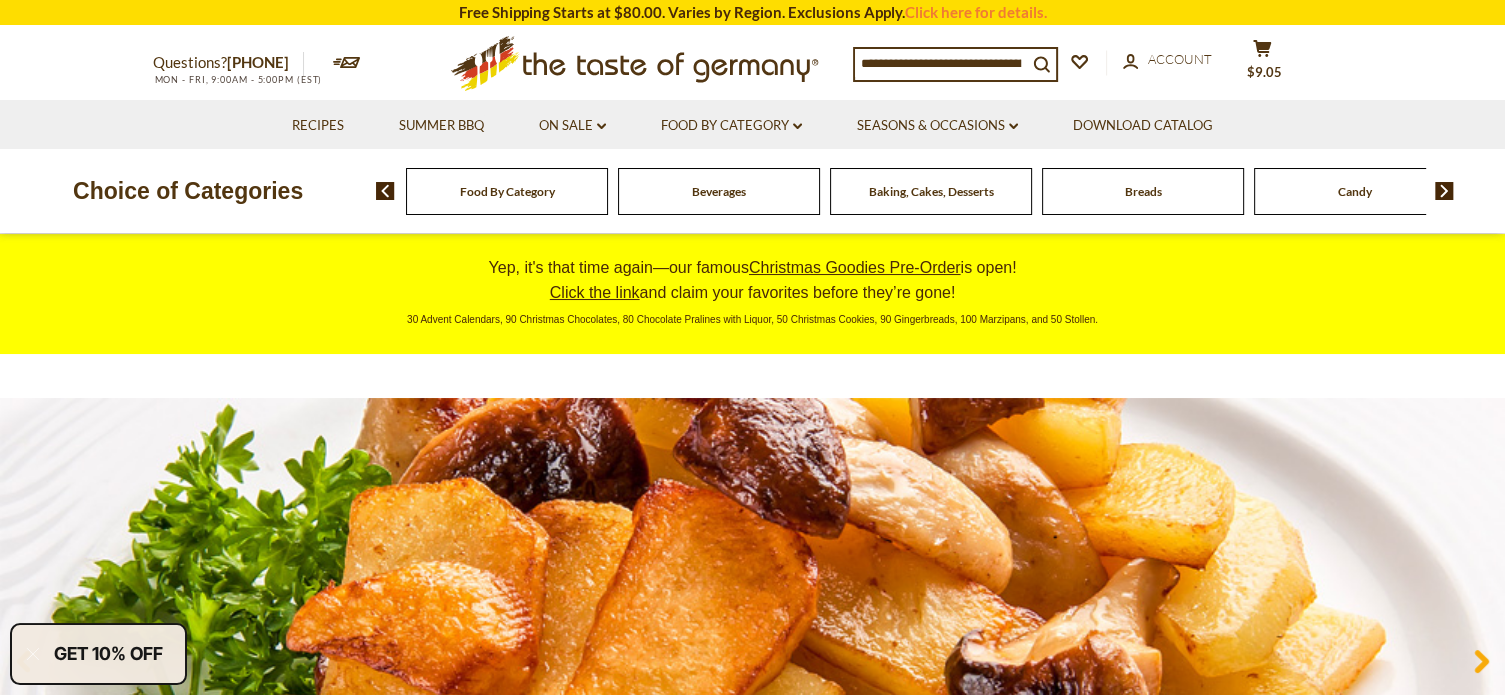 scroll, scrollTop: 0, scrollLeft: 0, axis: both 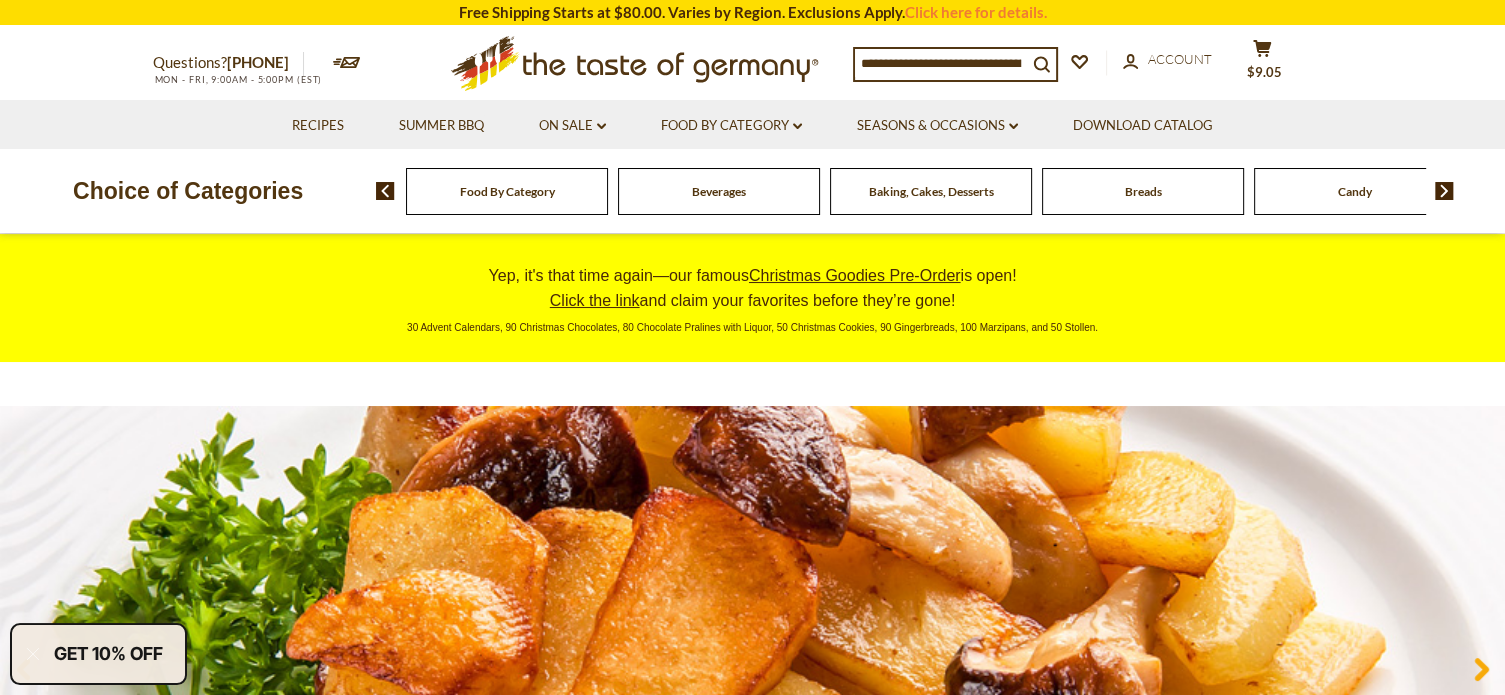 click at bounding box center [941, 63] 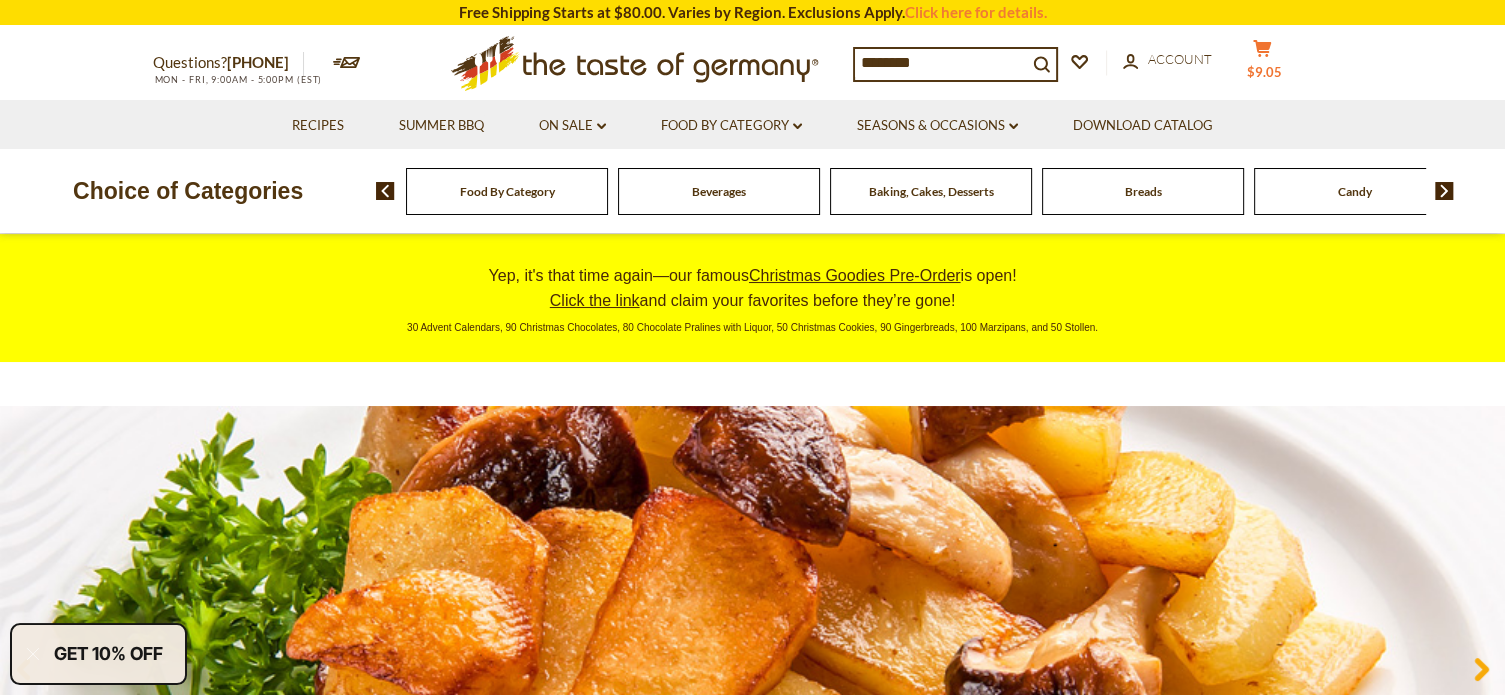 click on "$9.05" at bounding box center (1264, 72) 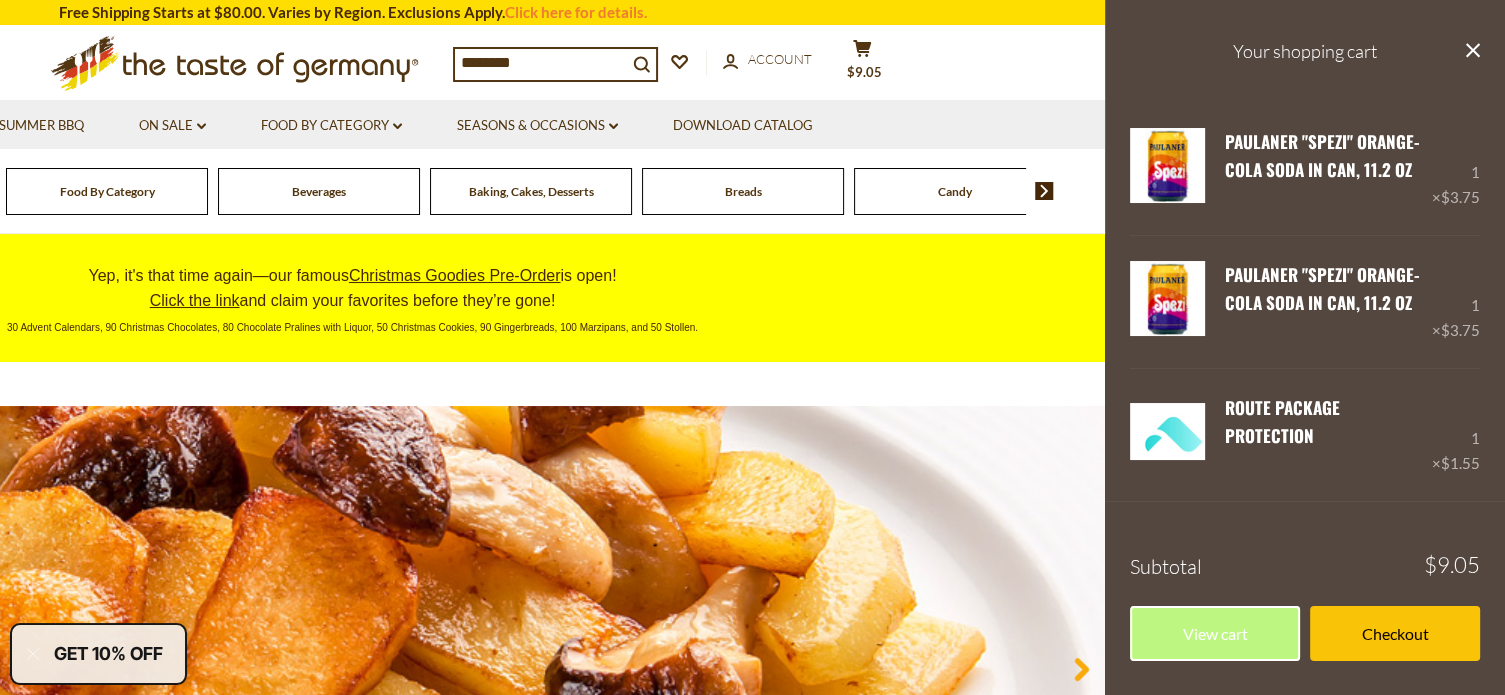 click on "********" at bounding box center [541, 63] 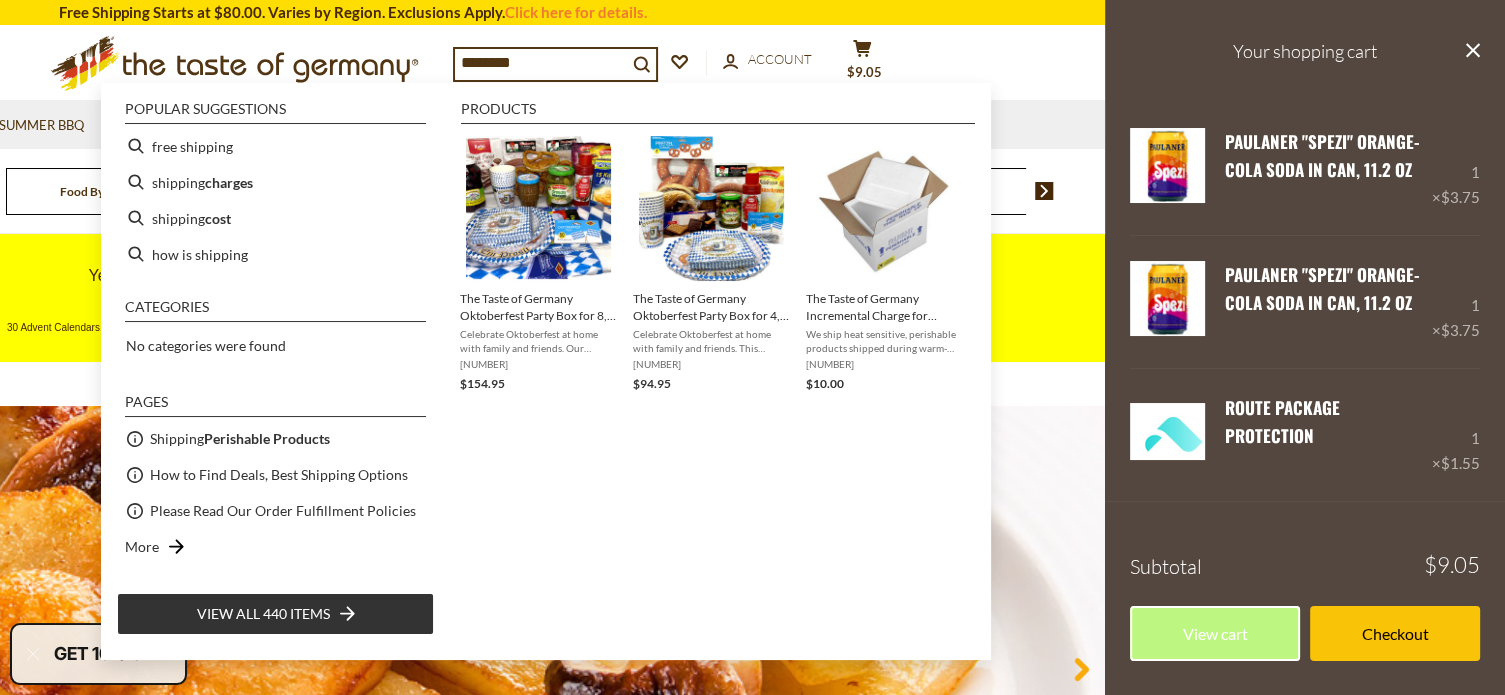 drag, startPoint x: 560, startPoint y: 55, endPoint x: 412, endPoint y: 73, distance: 149.09058 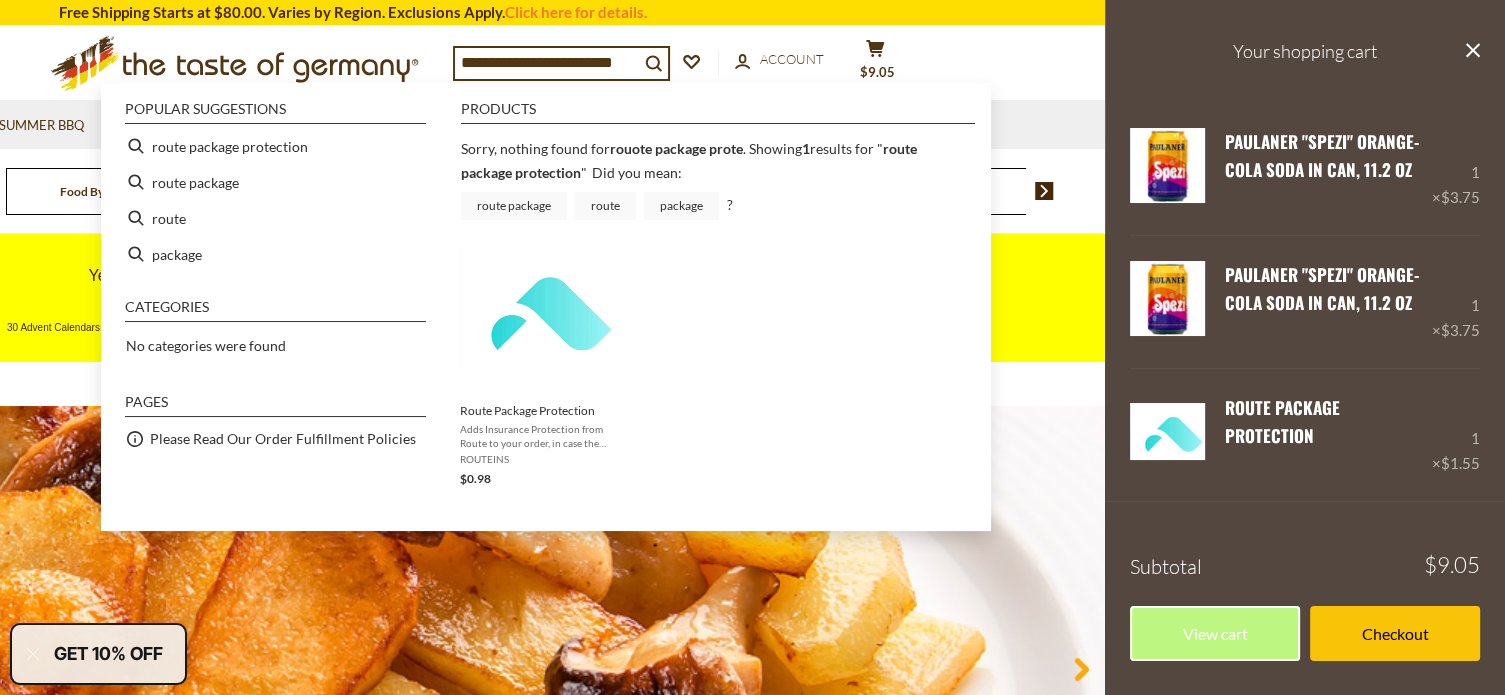 scroll, scrollTop: 0, scrollLeft: 71, axis: horizontal 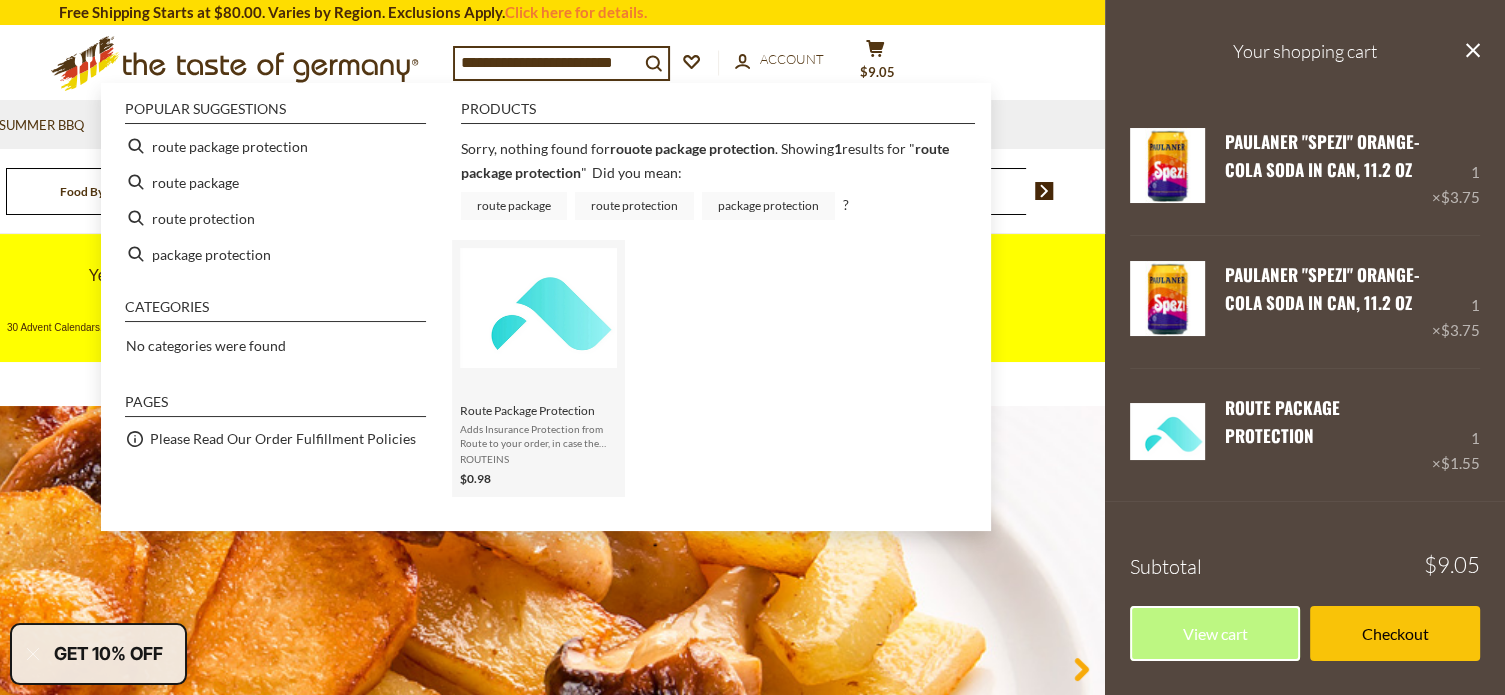 type on "**********" 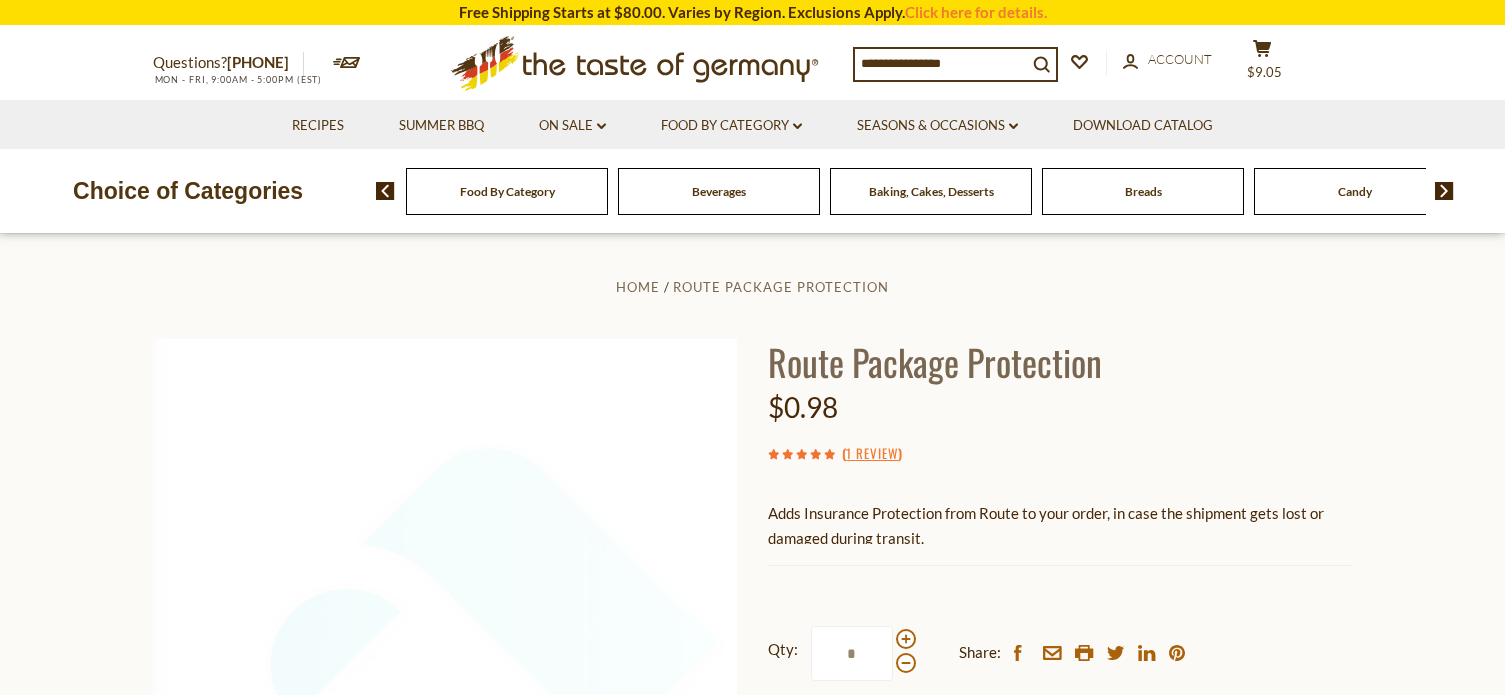 scroll, scrollTop: 0, scrollLeft: 0, axis: both 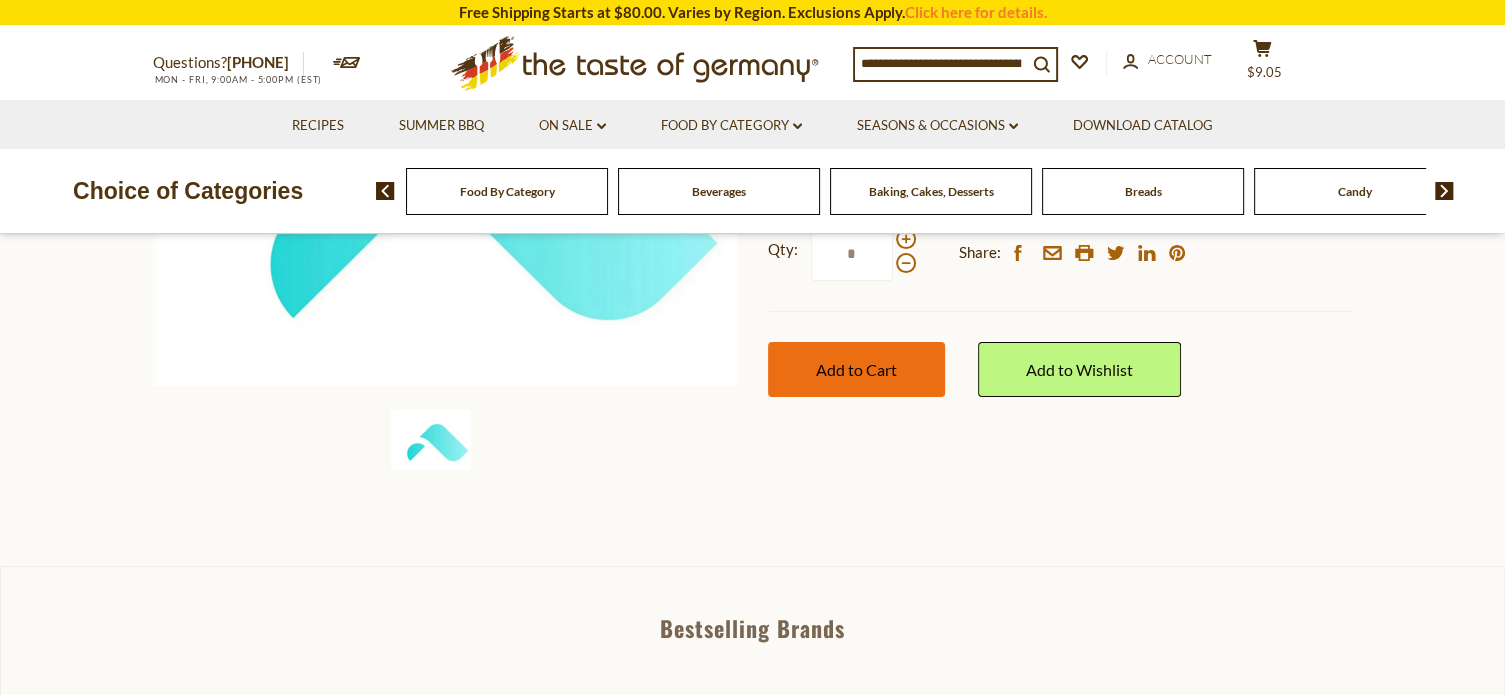 click on "Add to Cart" at bounding box center (856, 369) 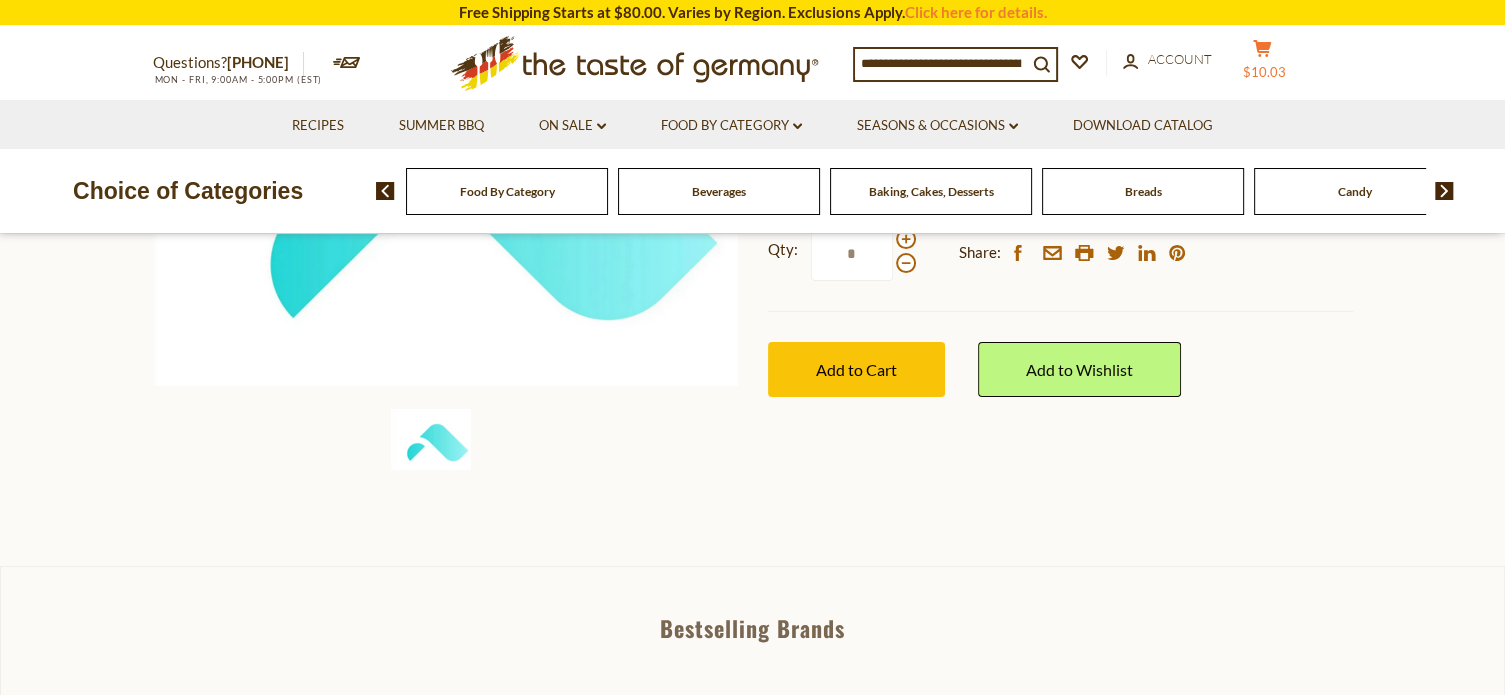 click on "Recipes
Summer BBQ
On Sale
dropdown_arrow
All On Sale
Best By Deals
Food By Category
dropdown_arrow
All Food By Category
Featured Products
Taste of Germany Collections
Beverages
Baking, Cakes, Desserts
Breads
Candy
Cereal
Cookies
Coffee, Cocoa & Tea
Chocolate & Marzipan
Cheese & Dairy
Condiments, Seasonings
Fish" at bounding box center (753, 124) 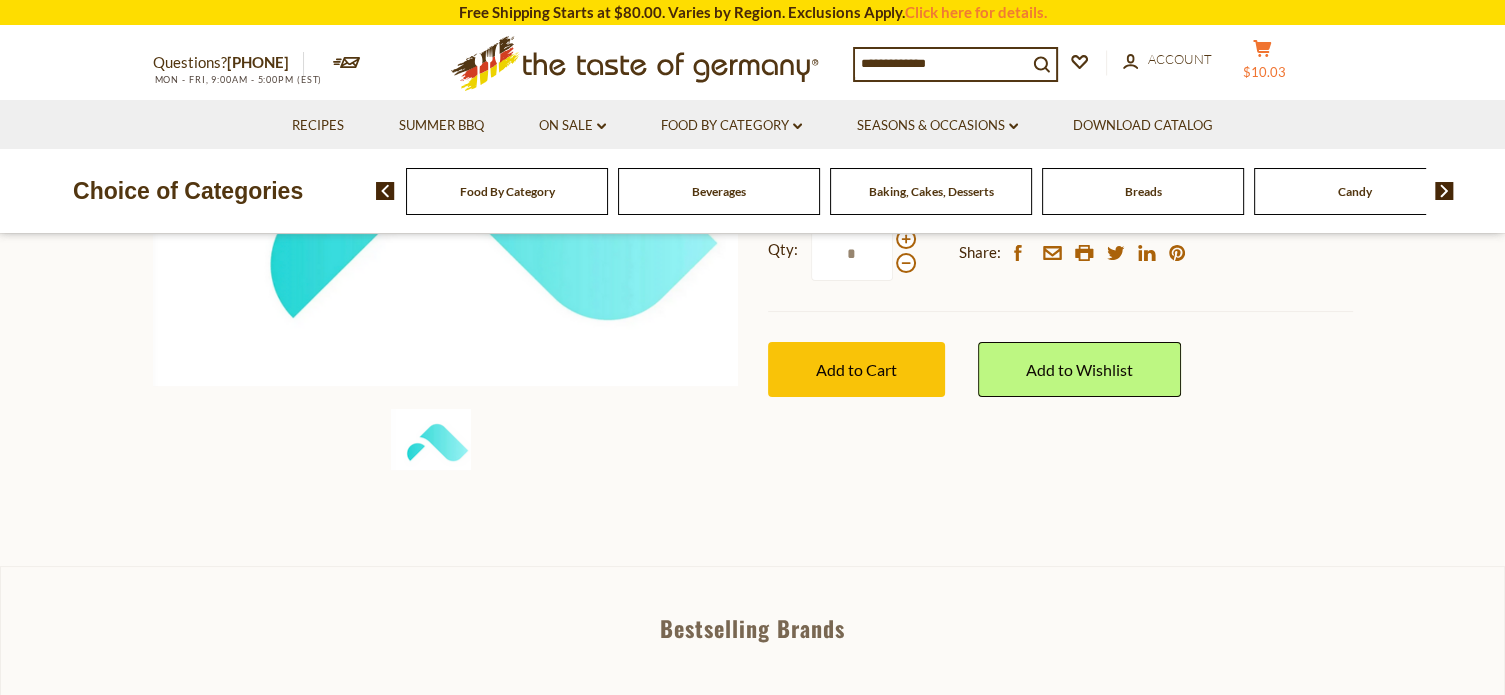 click on "$10.03" at bounding box center (1264, 72) 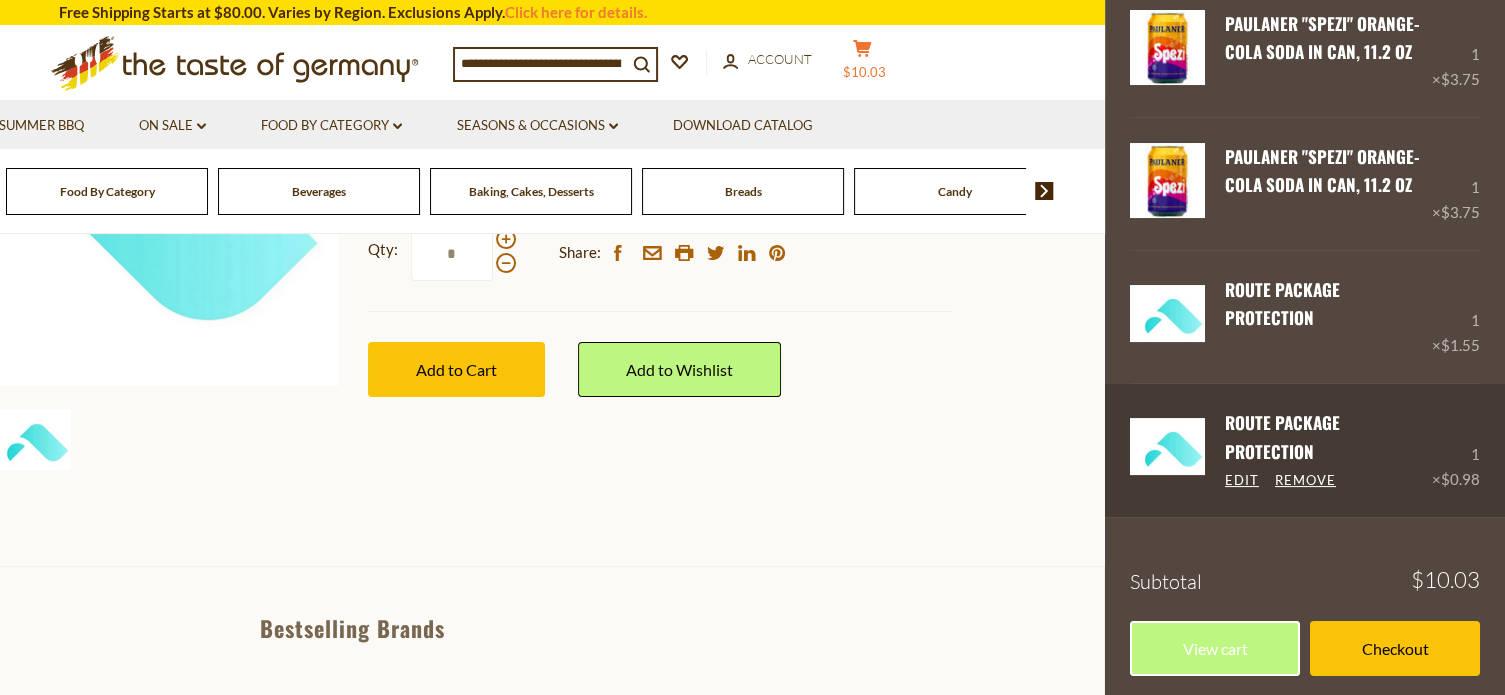 scroll, scrollTop: 123, scrollLeft: 0, axis: vertical 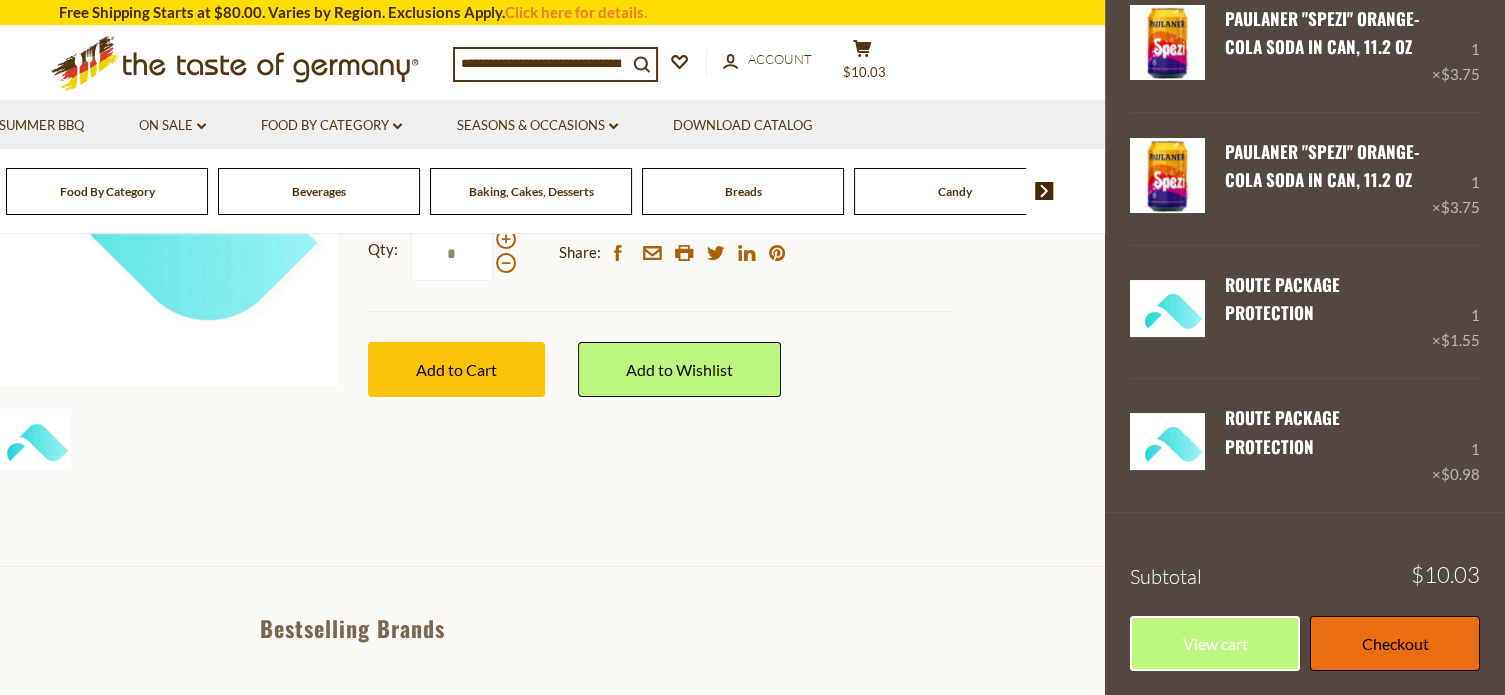 click on "Checkout" at bounding box center (1395, 643) 